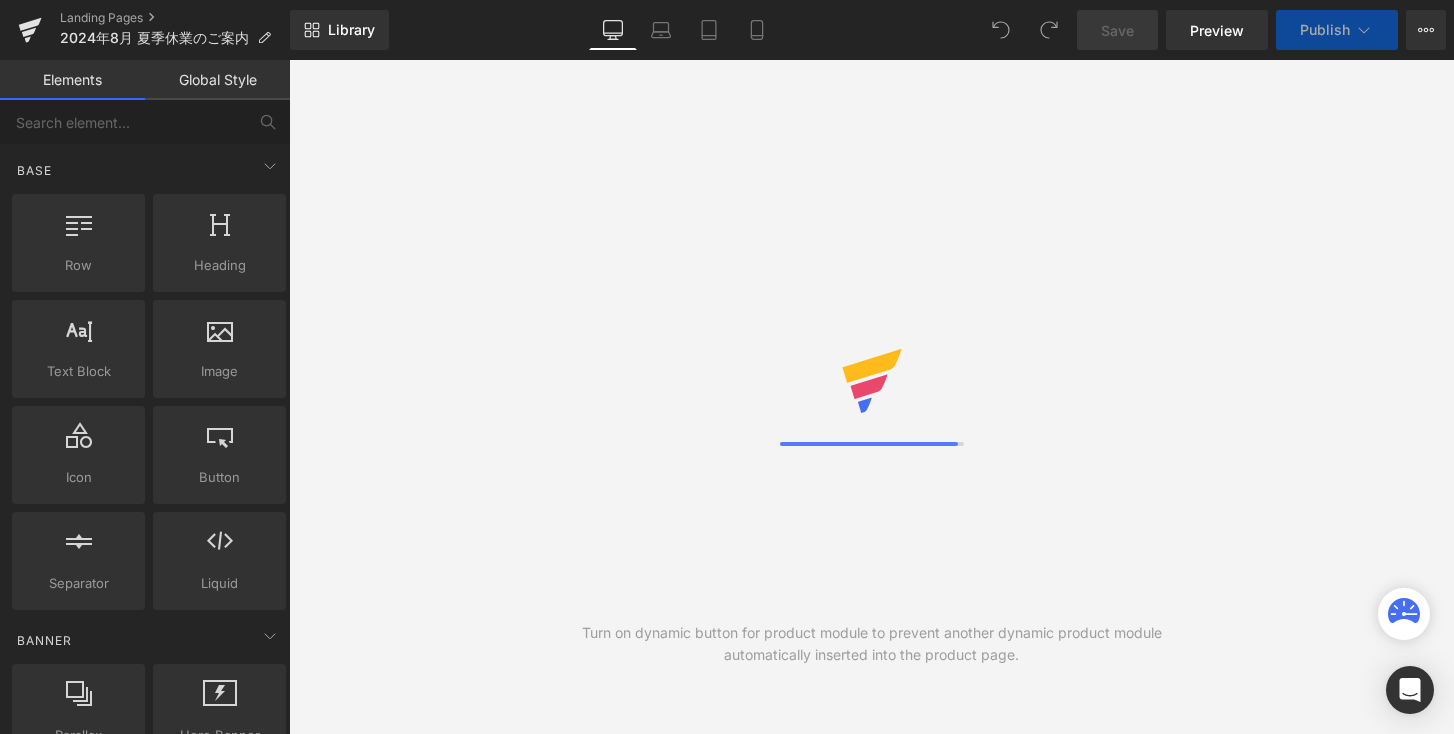 scroll, scrollTop: 0, scrollLeft: 0, axis: both 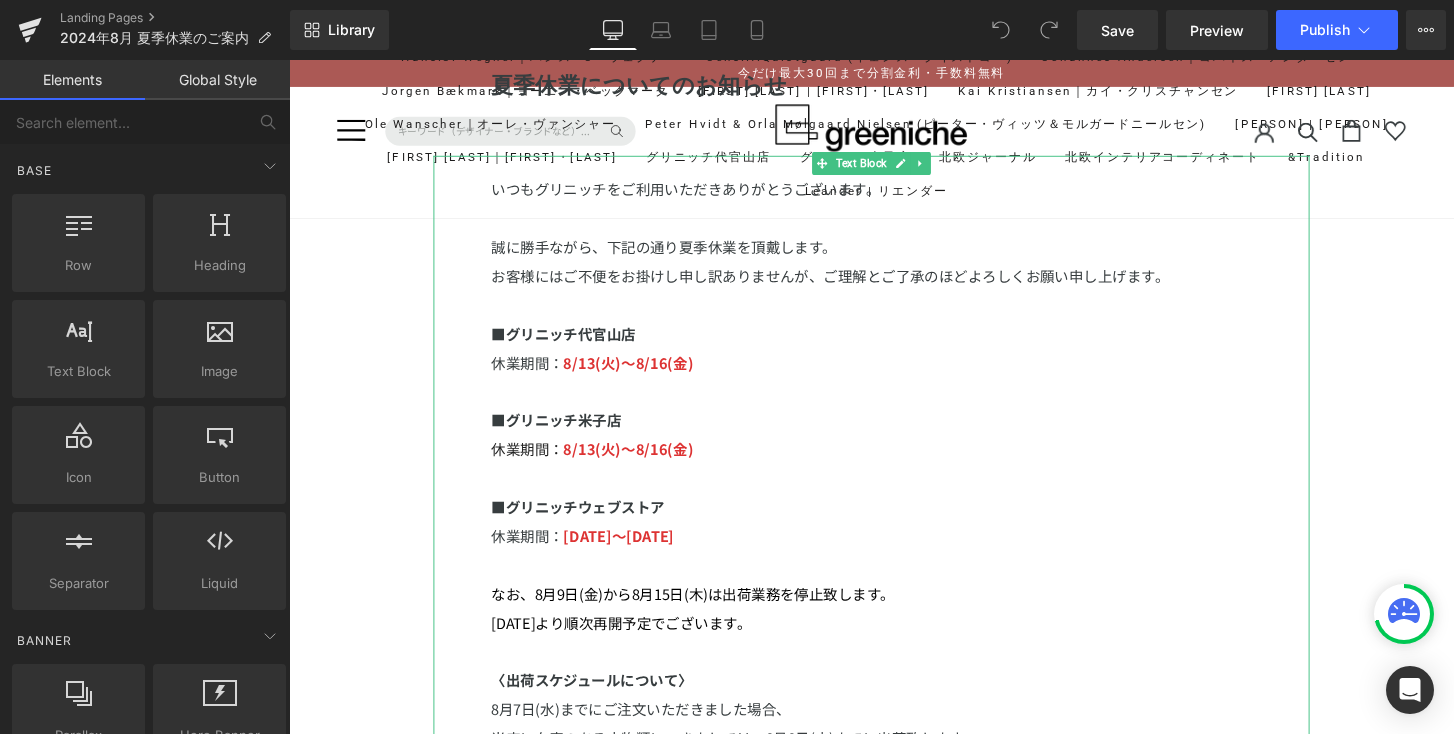 drag, startPoint x: 1494, startPoint y: 312, endPoint x: 1045, endPoint y: 317, distance: 449.02783 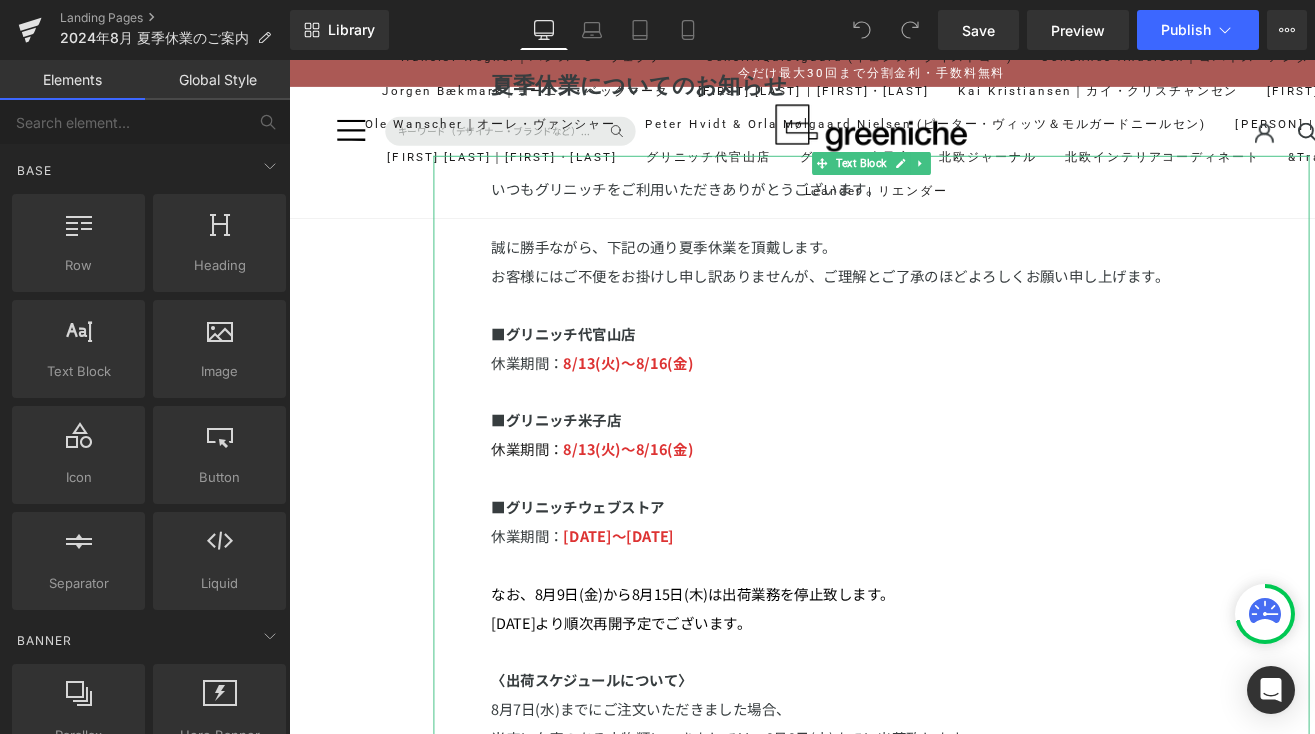 click on "8/13(火)〜8/16(金)" at bounding box center (641, 373) 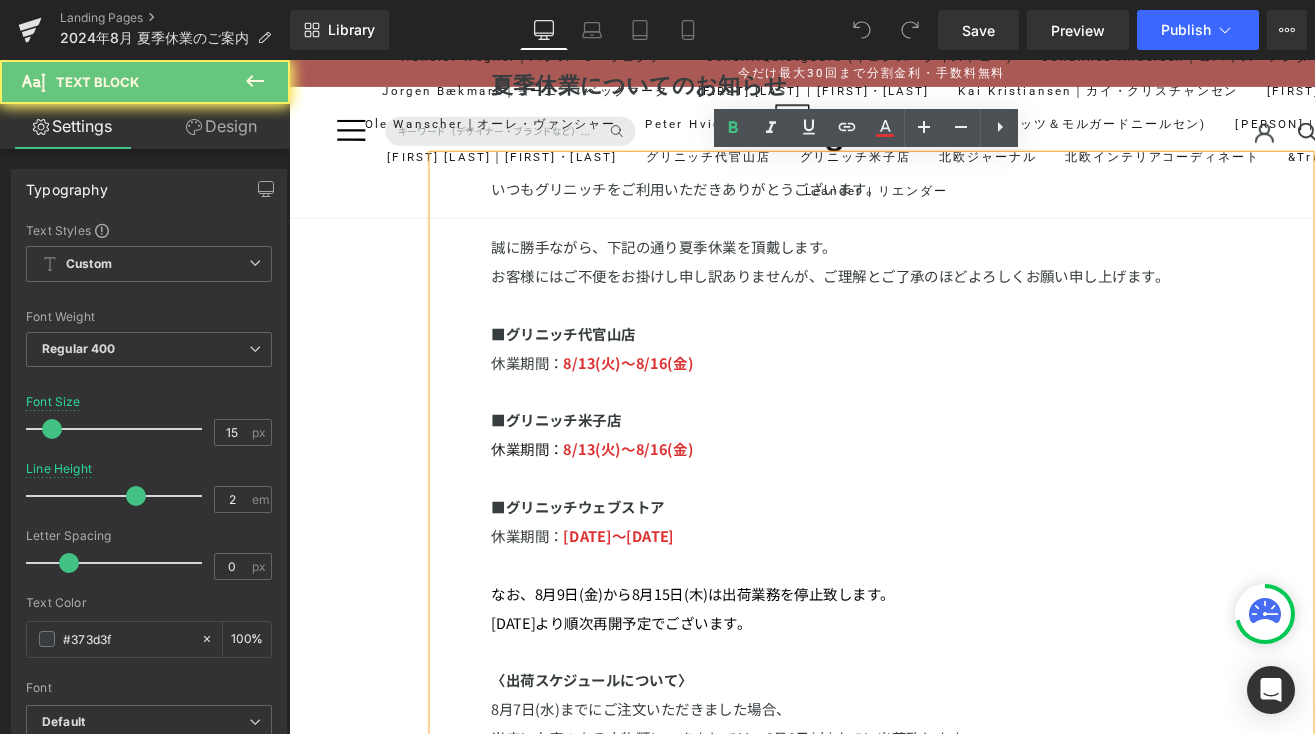 click on "8/13(火)〜8/16(金)" at bounding box center [641, 373] 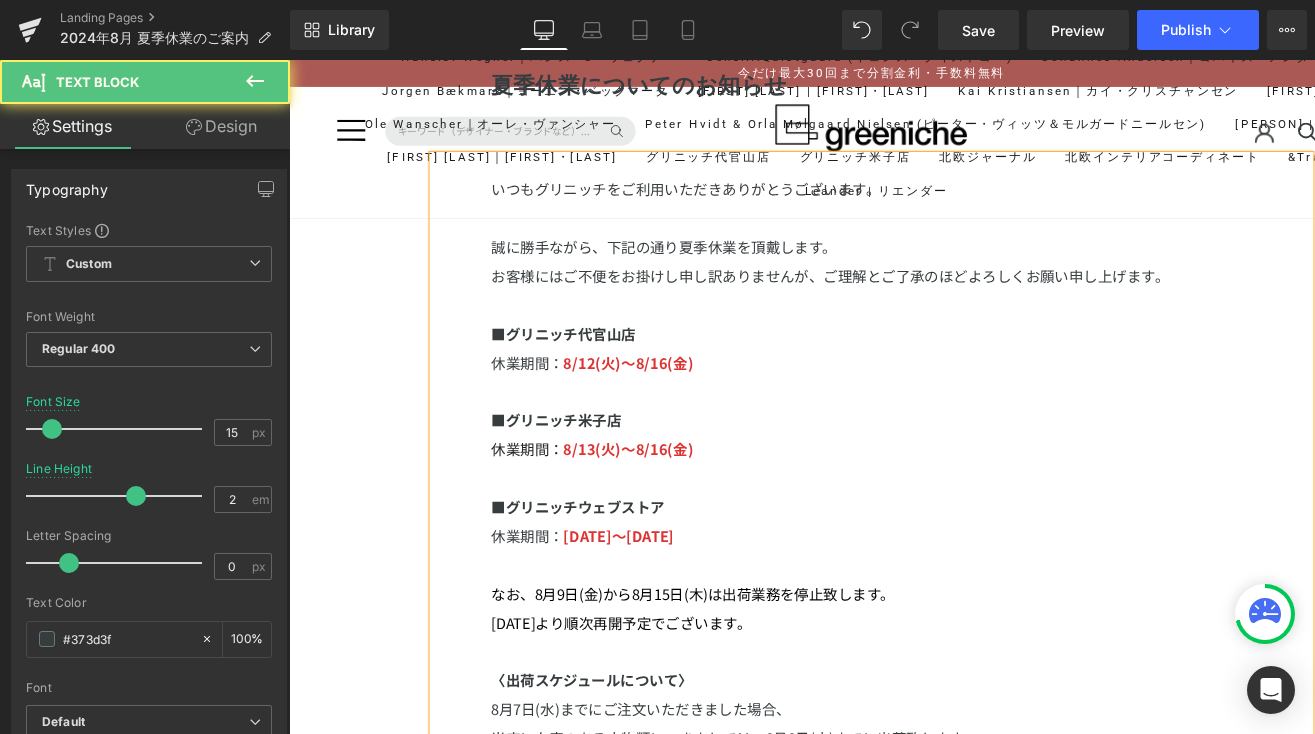 click on "8/12(火)〜8/16(金)" at bounding box center (641, 373) 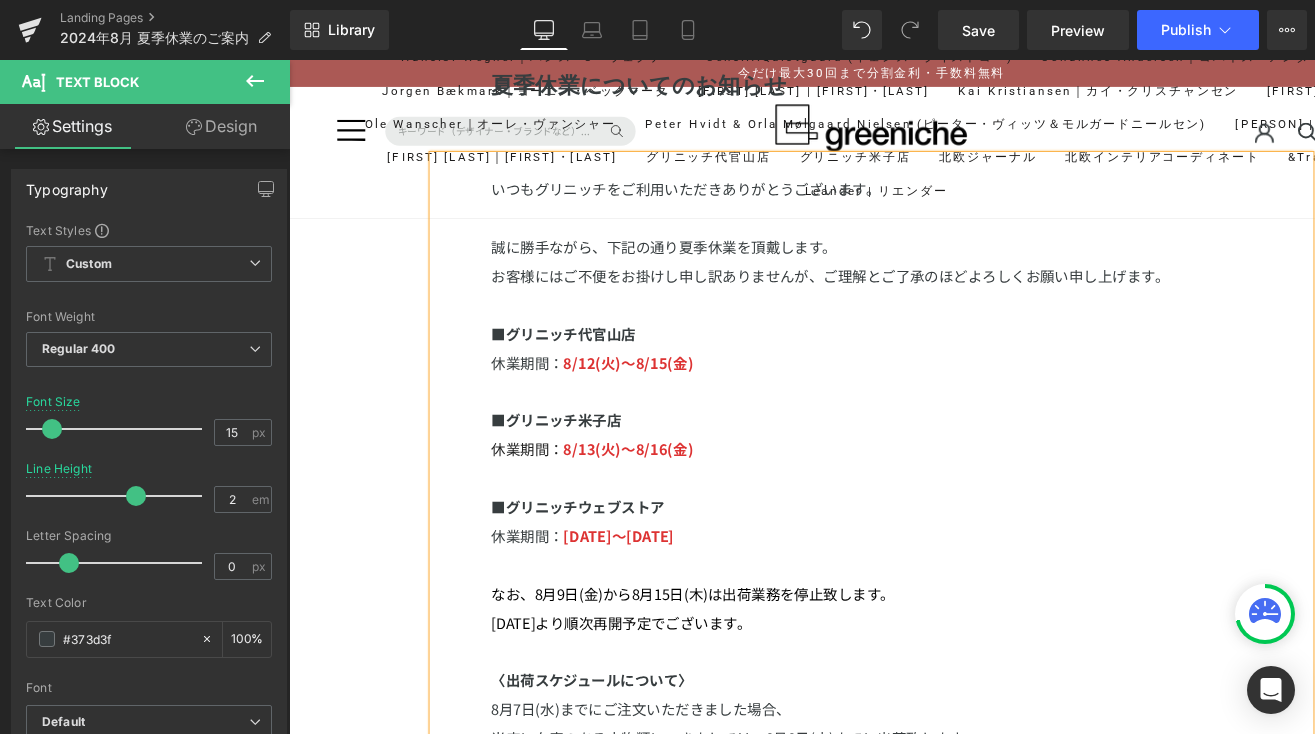 click on "8/13(火)〜8/16(金)" at bounding box center [641, 463] 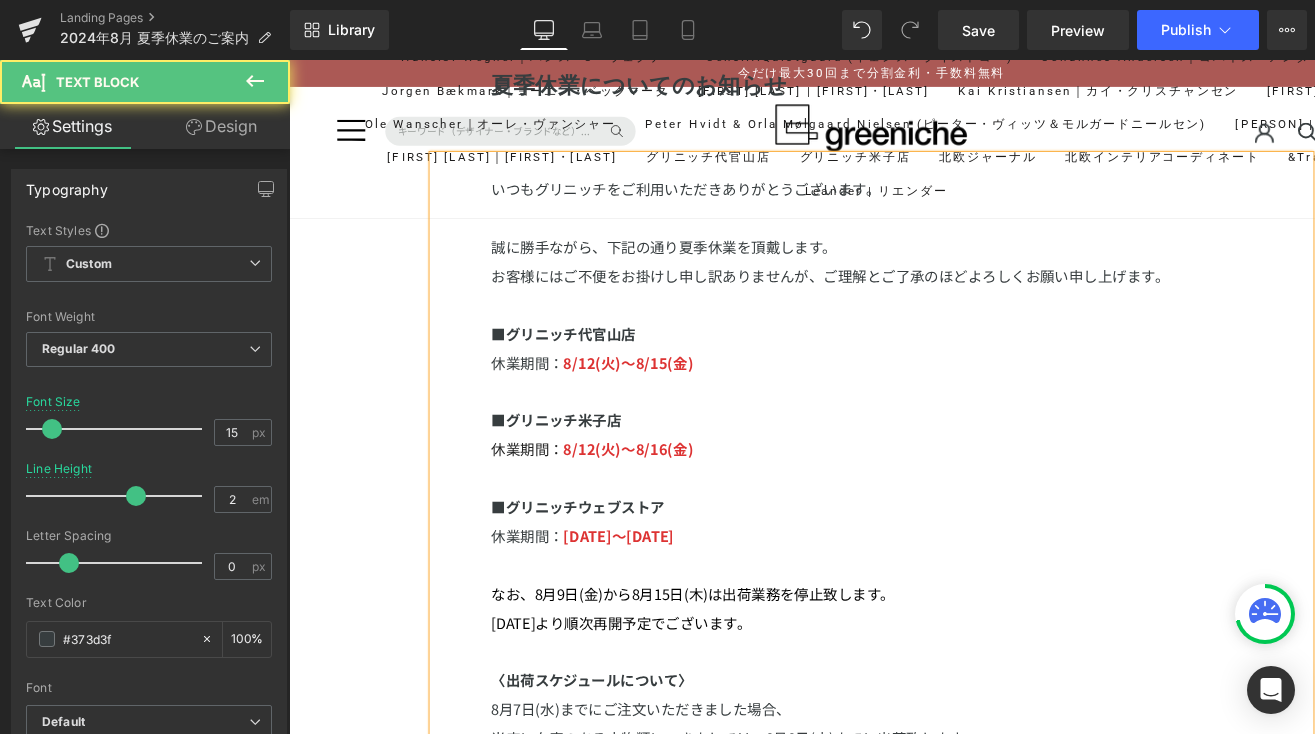 click on "8/12(火)〜8/16(金)" at bounding box center (641, 463) 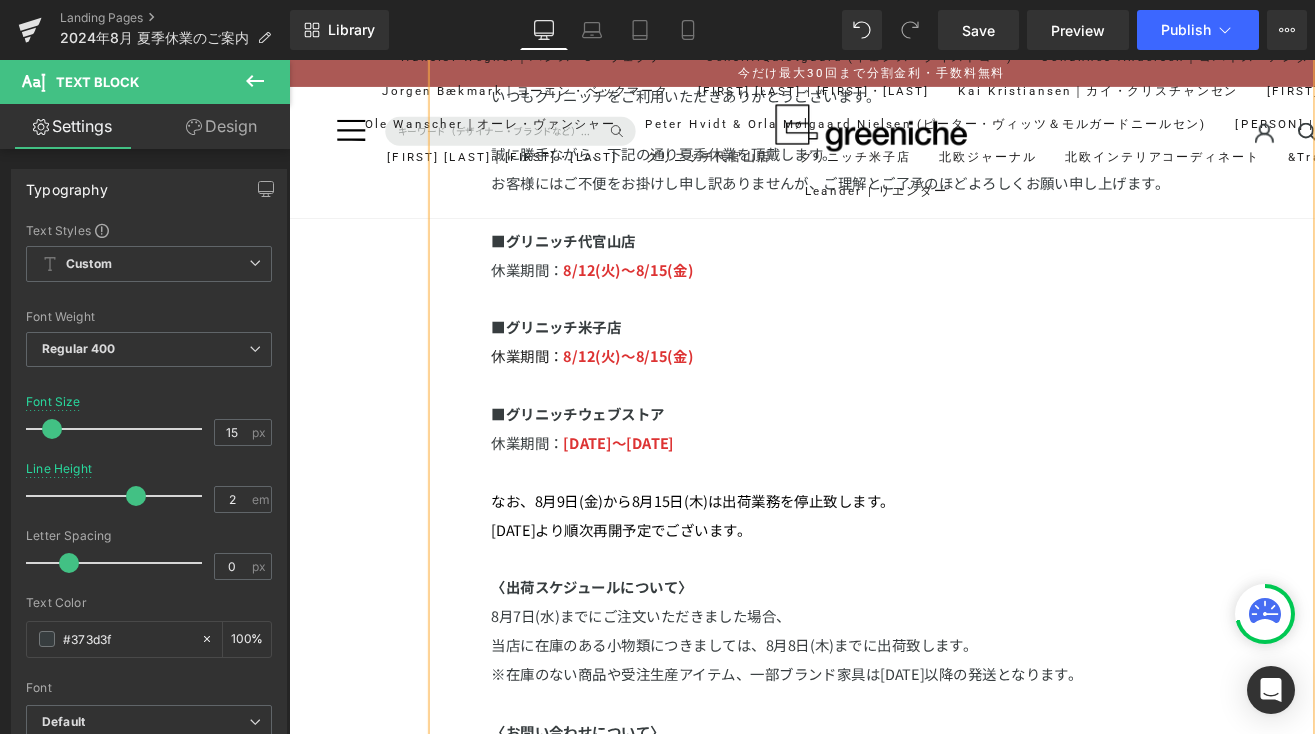 scroll, scrollTop: 138, scrollLeft: 0, axis: vertical 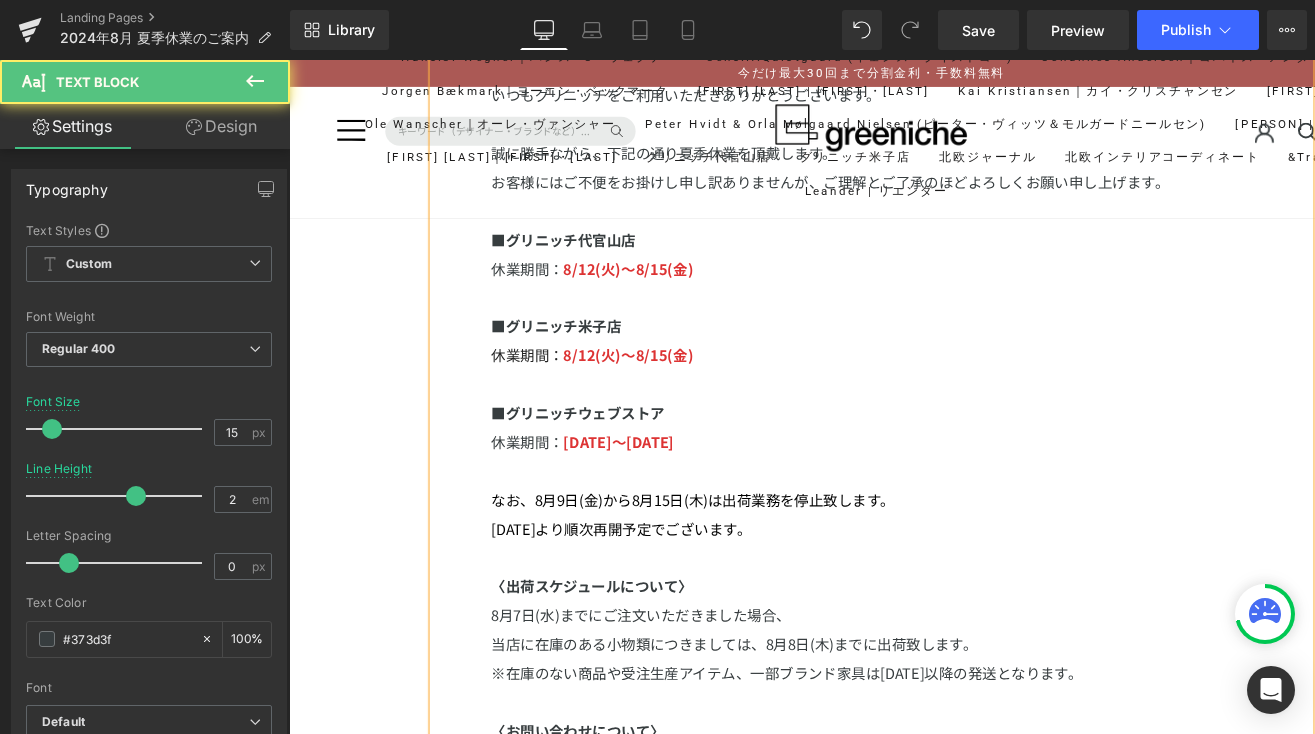 click on "[DATE]〜[DATE]" at bounding box center (631, 456) 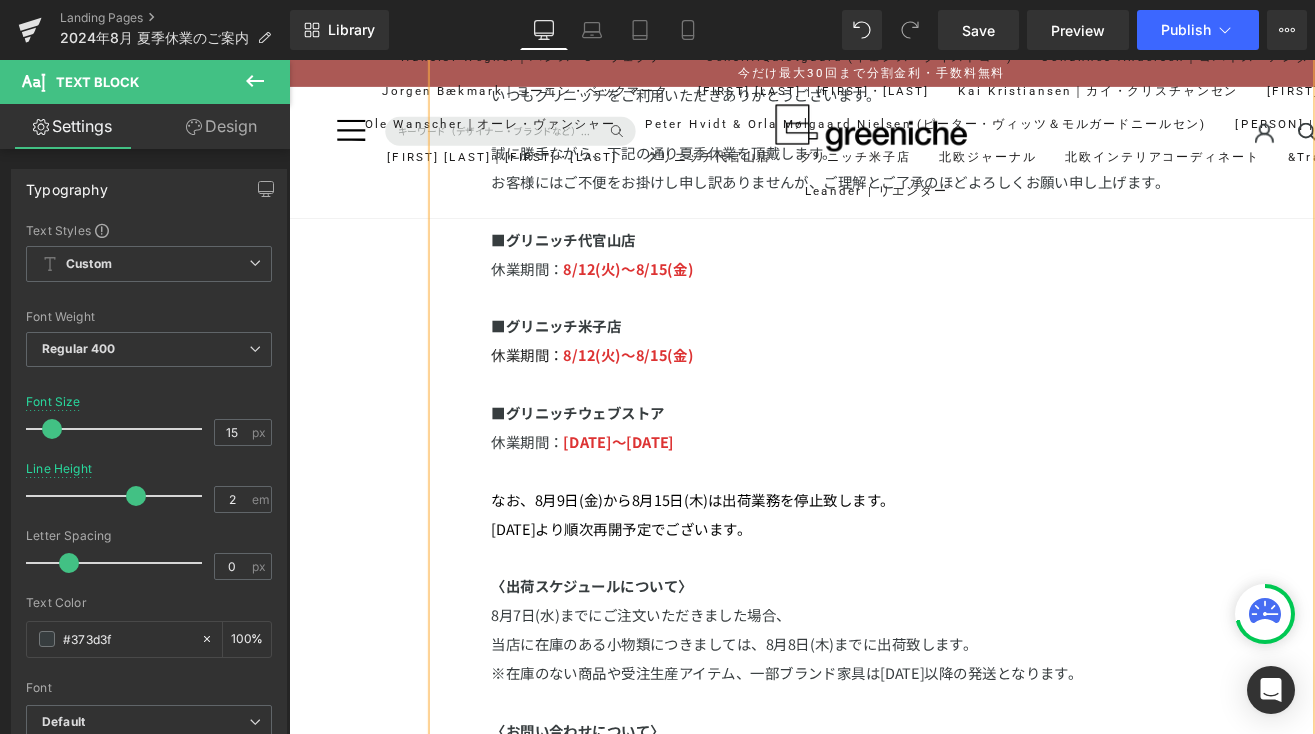 click on "[DATE]〜[DATE]" at bounding box center [631, 456] 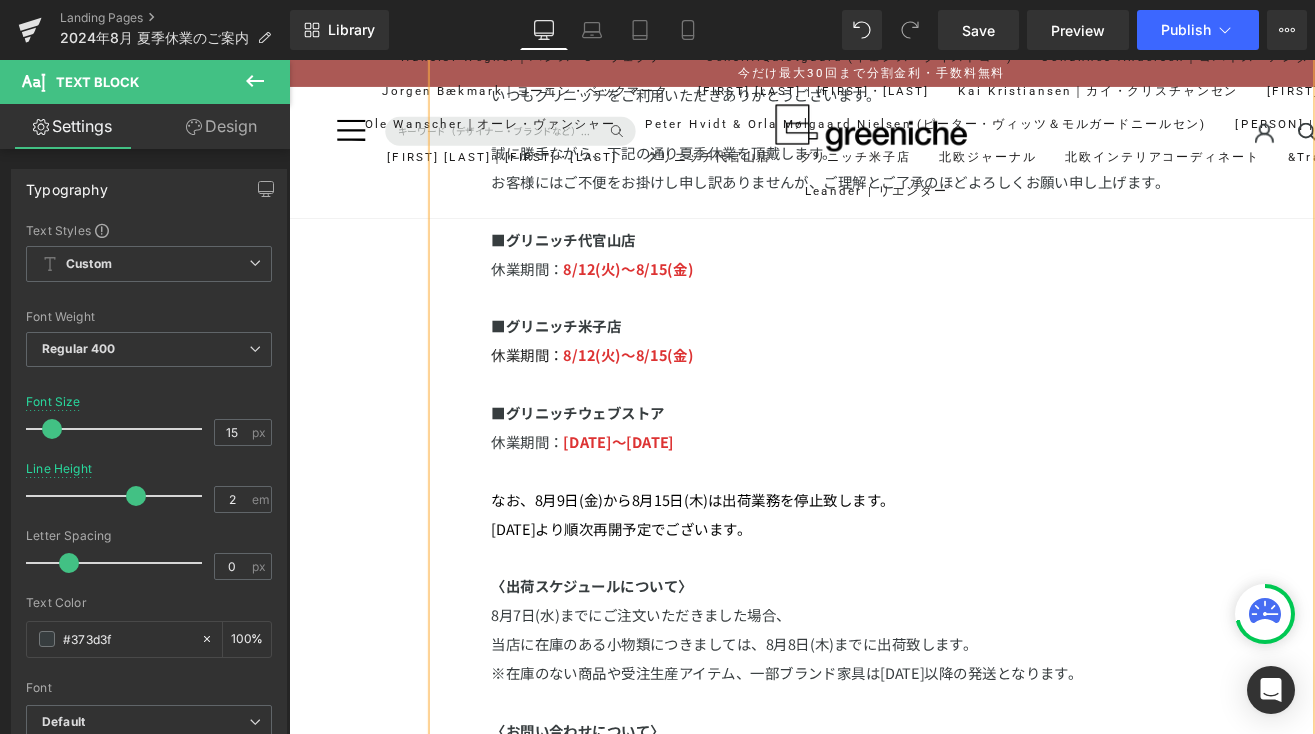 click on "なお、8月9日(金)から8月15日(木)は出荷業務を停止致します。" at bounding box center (708, 516) 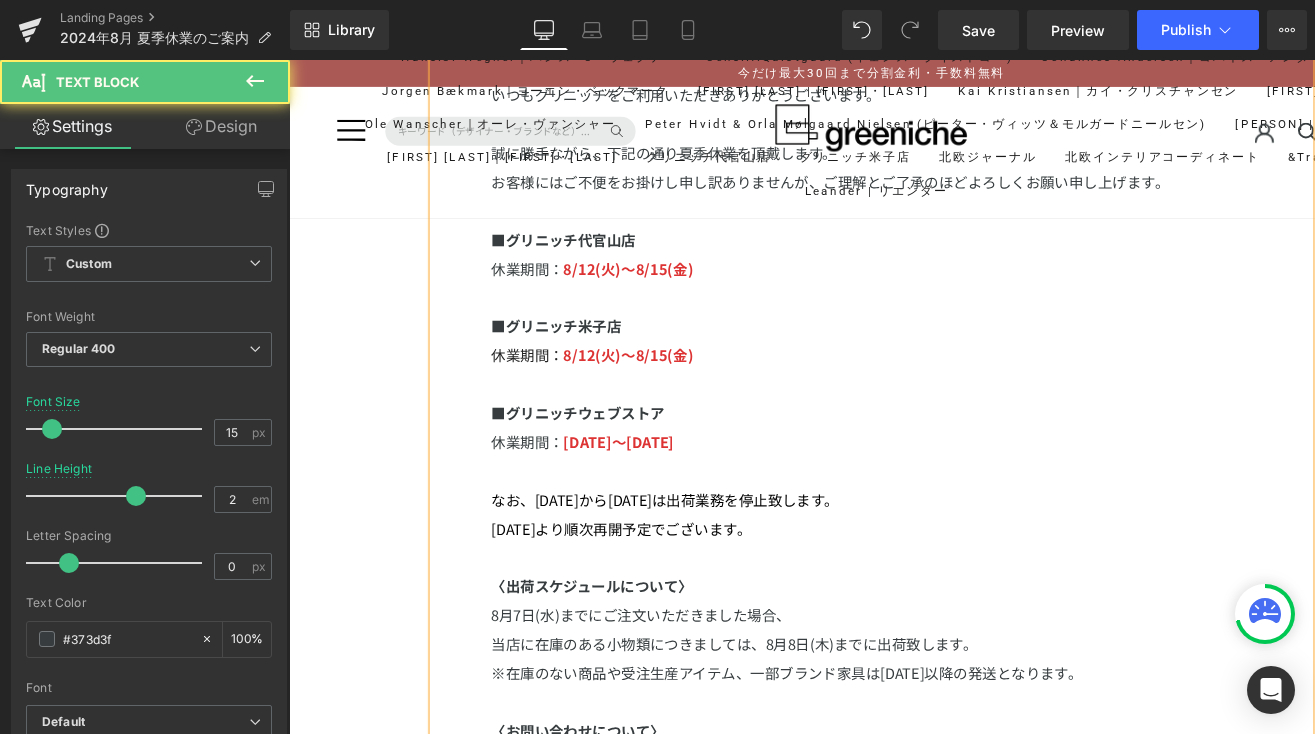 click on "なお、[DATE]から[DATE]は出荷業務を停止致します。" at bounding box center (679, 516) 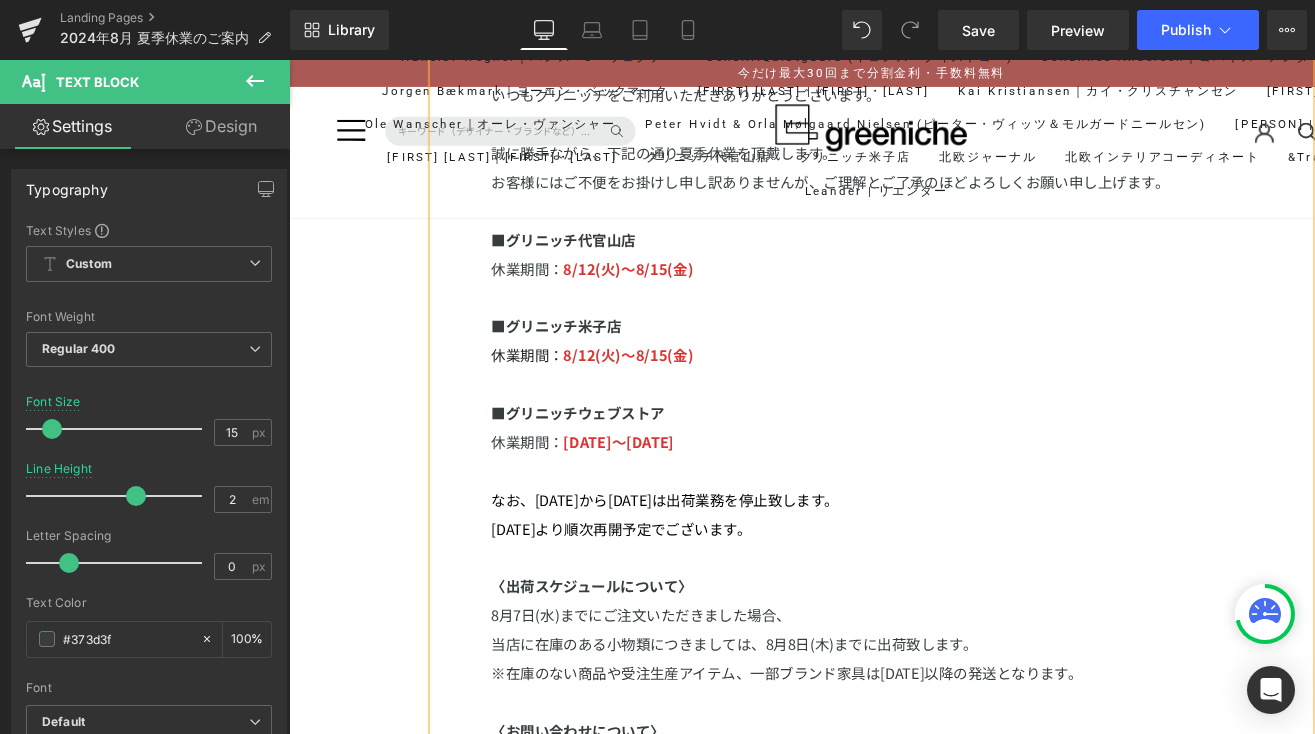 scroll, scrollTop: 349, scrollLeft: 0, axis: vertical 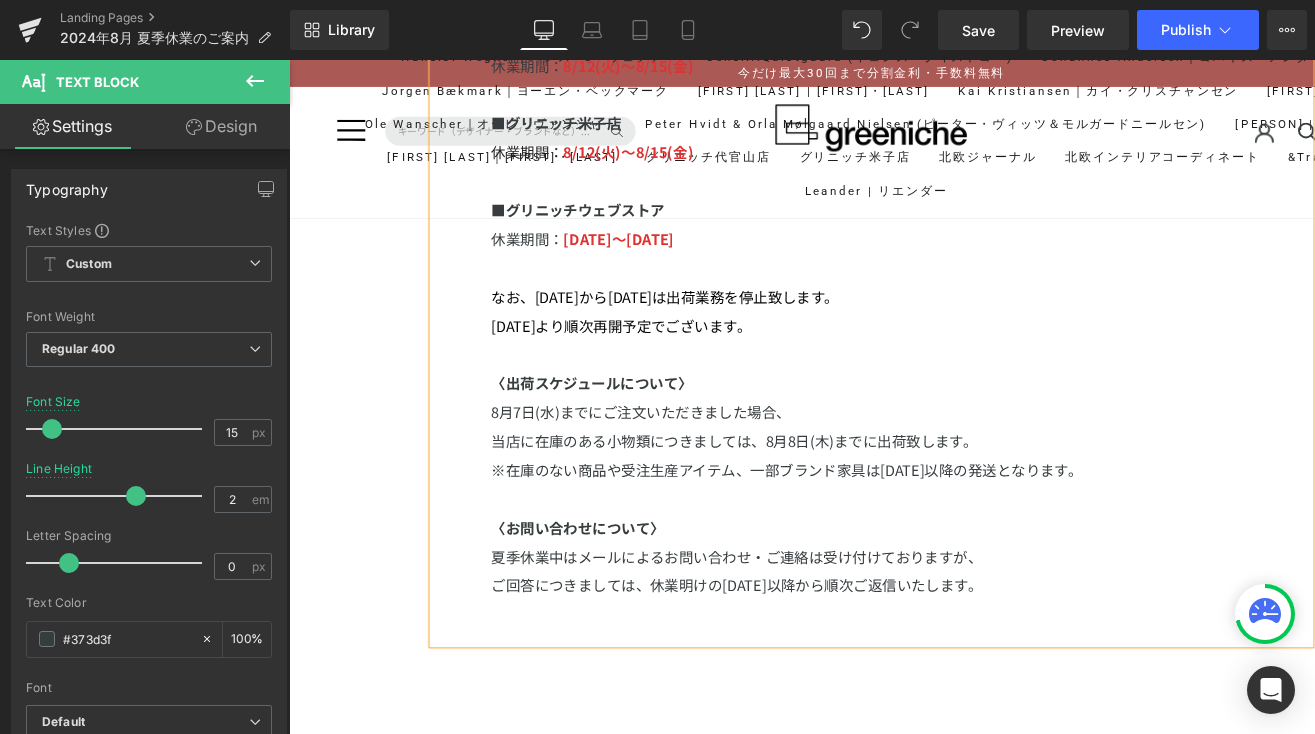 click on "8月7日(水)までにご注文いただきました場合、" at bounding box center [914, 426] 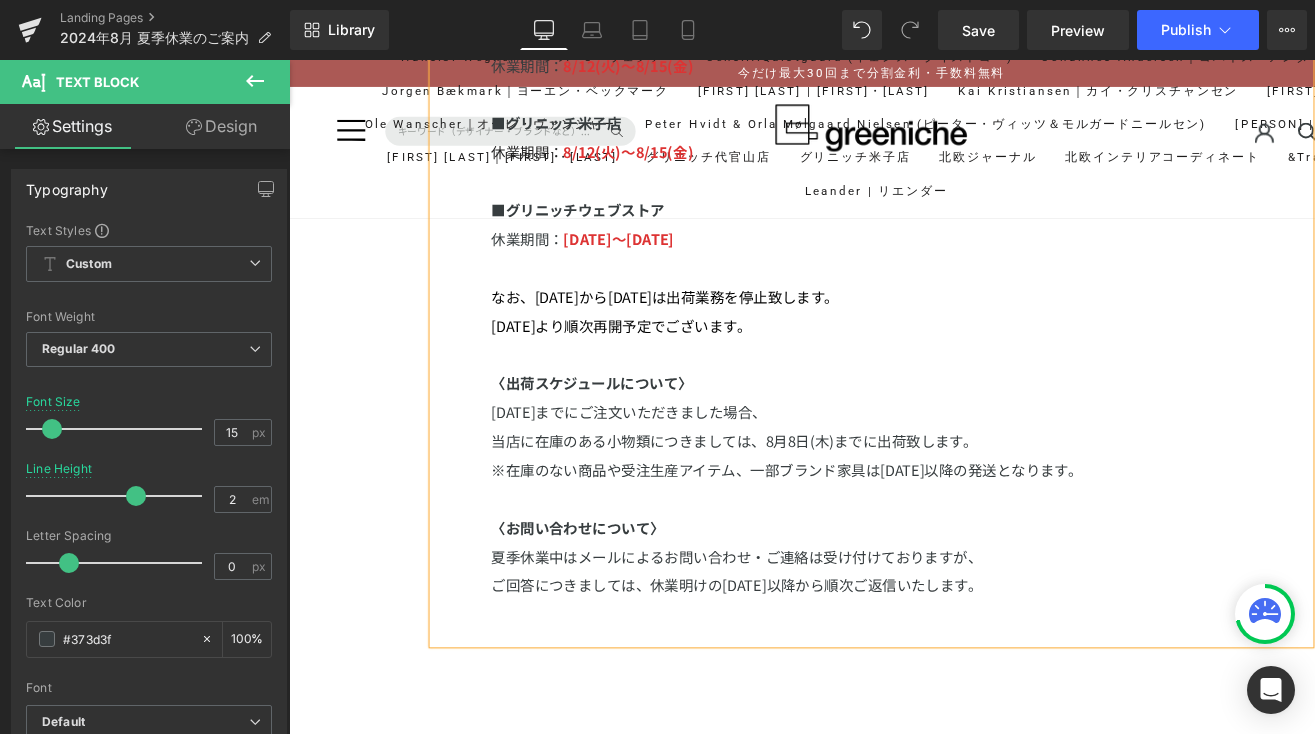 click on "当店に在庫のある小物類につきましては、8月8日(木)までに出荷致します。" at bounding box center [914, 456] 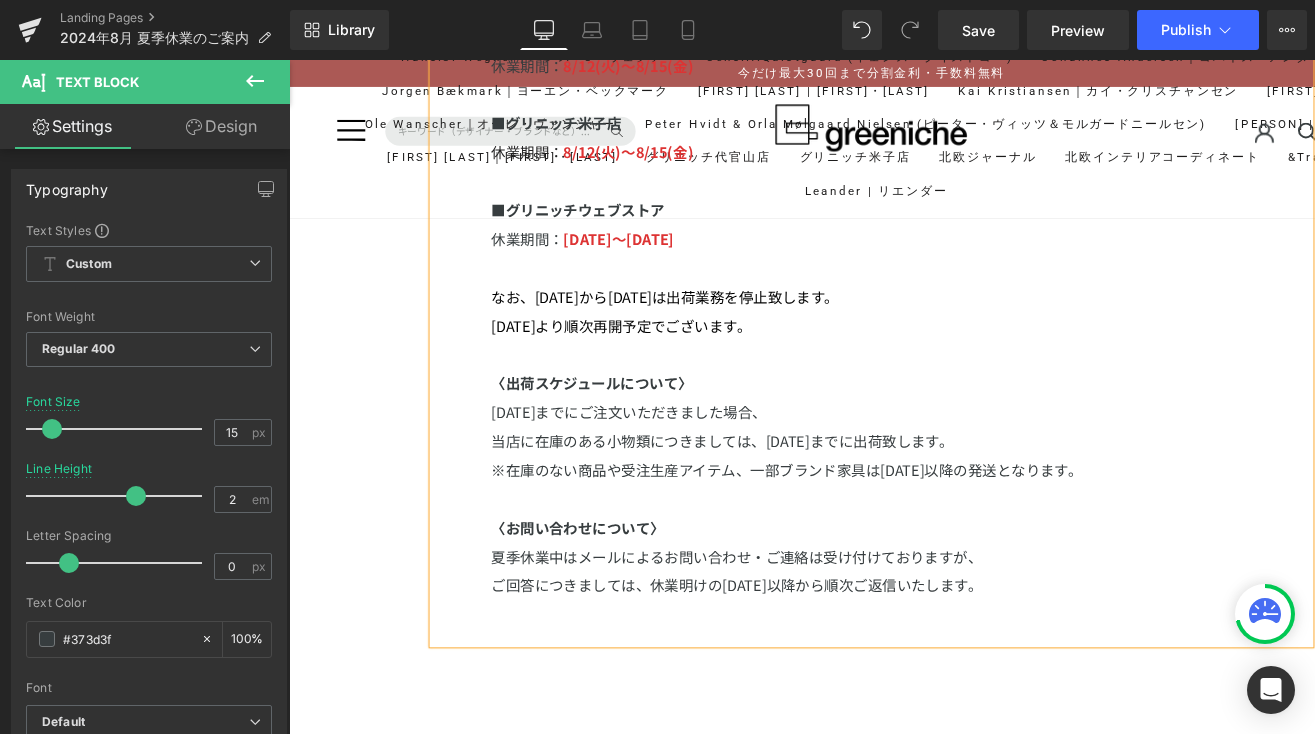 click on "※在庫のない商品や受注生産アイテム、一部ブランド家具は8月16日(金) 以降の発送となります。" at bounding box center [914, 486] 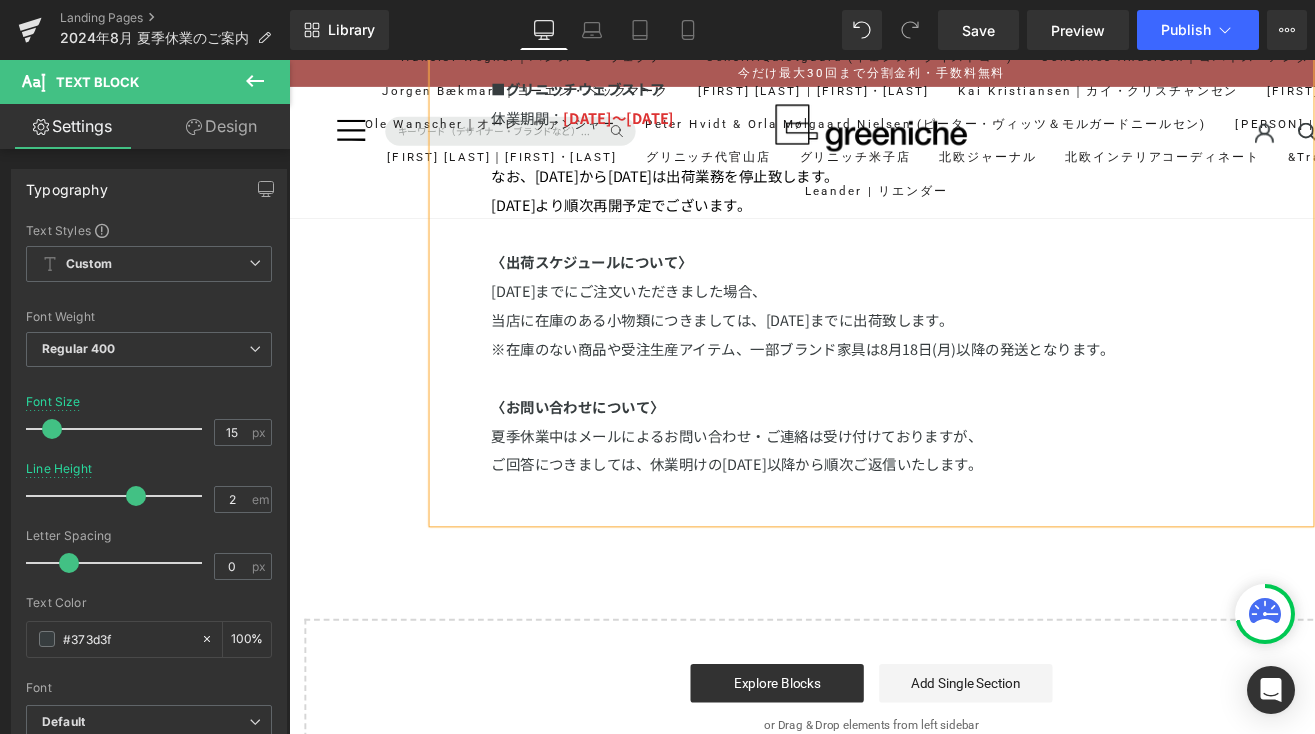 scroll, scrollTop: 496, scrollLeft: 0, axis: vertical 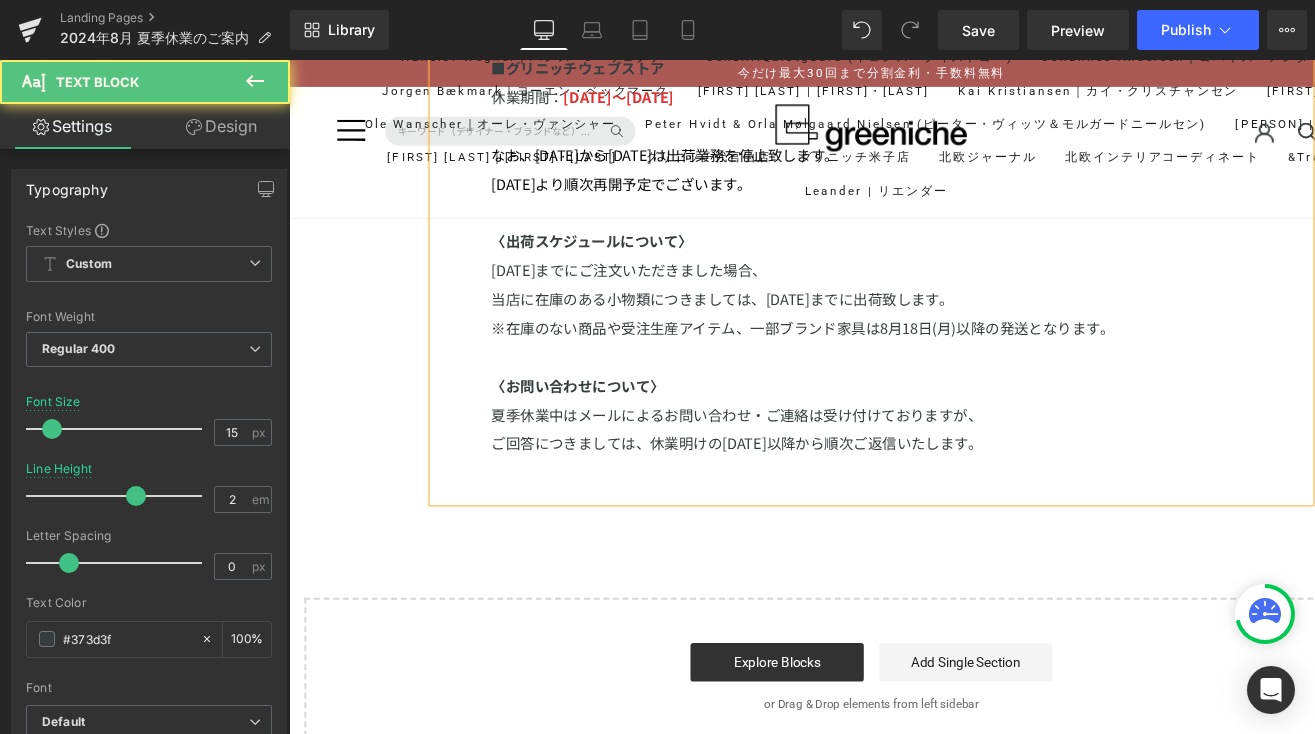click on "ご回答につきましては、休業明けの[DATE]以降から順次ご返信いたします。" at bounding box center [914, 459] 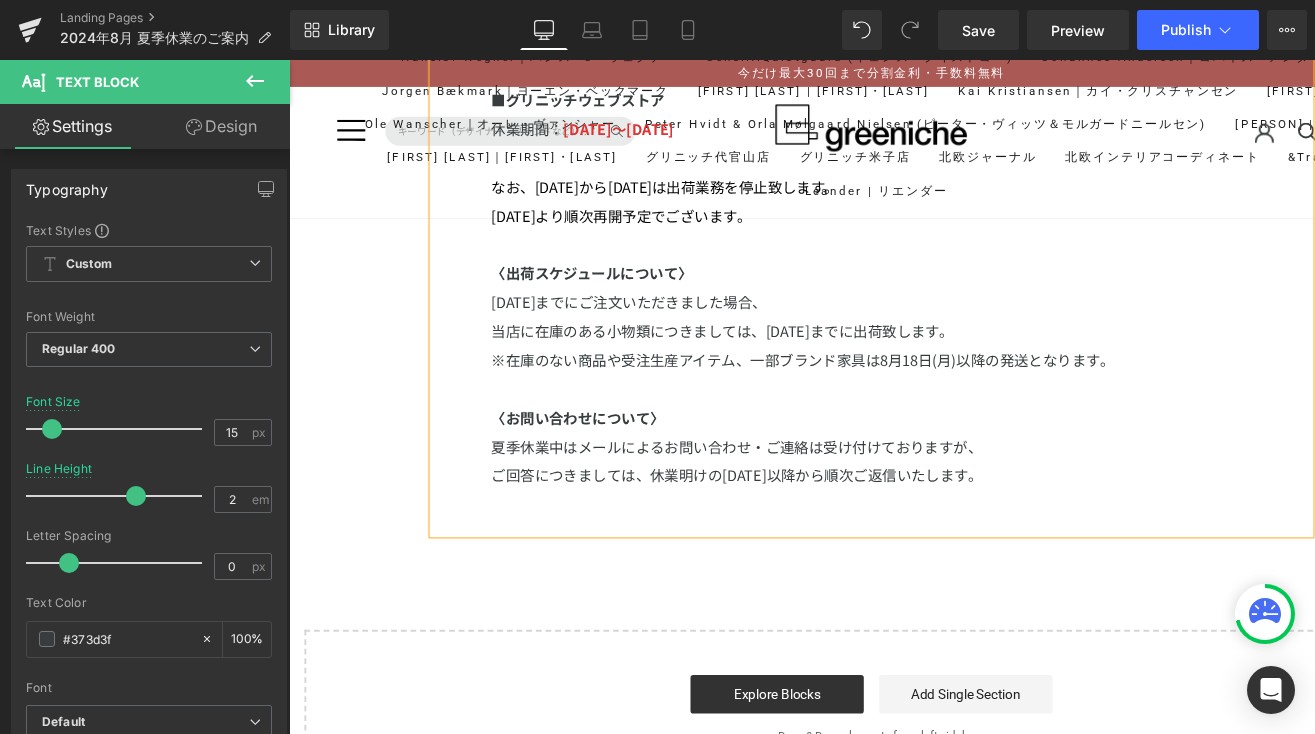 scroll, scrollTop: 531, scrollLeft: 0, axis: vertical 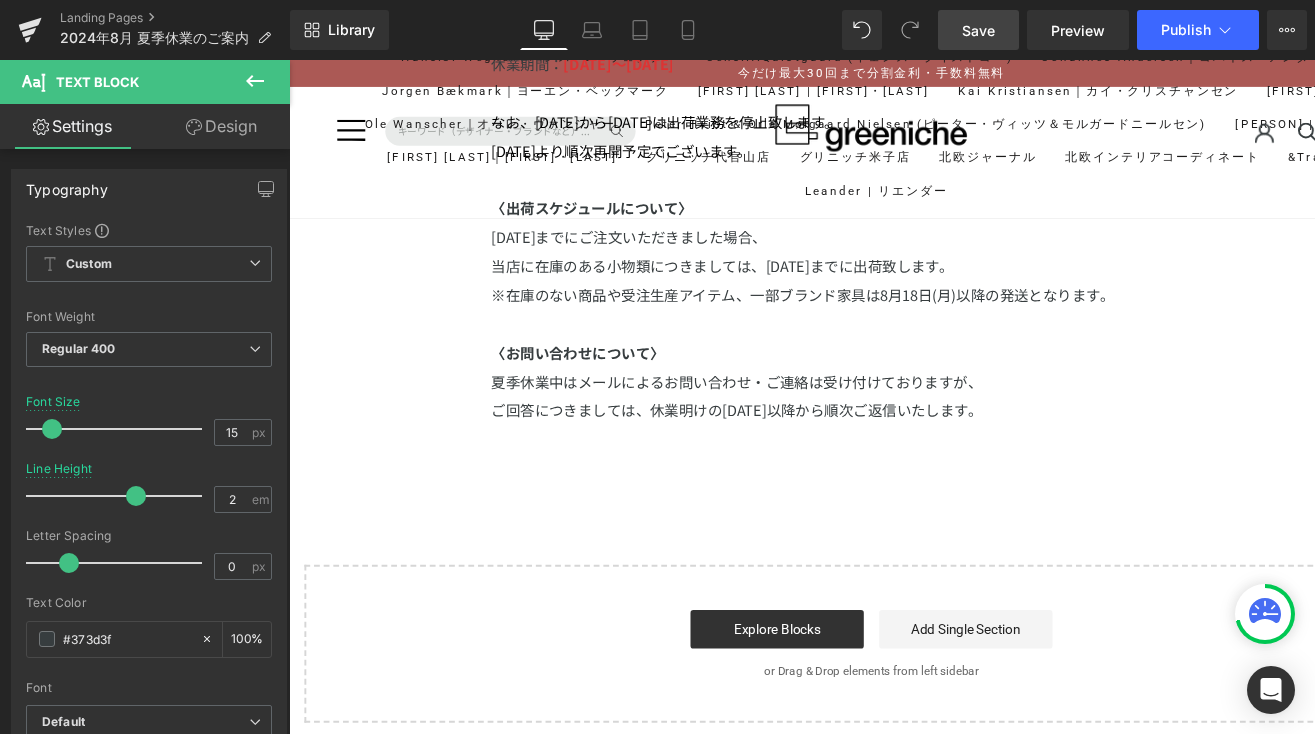 click on "Save" at bounding box center [978, 30] 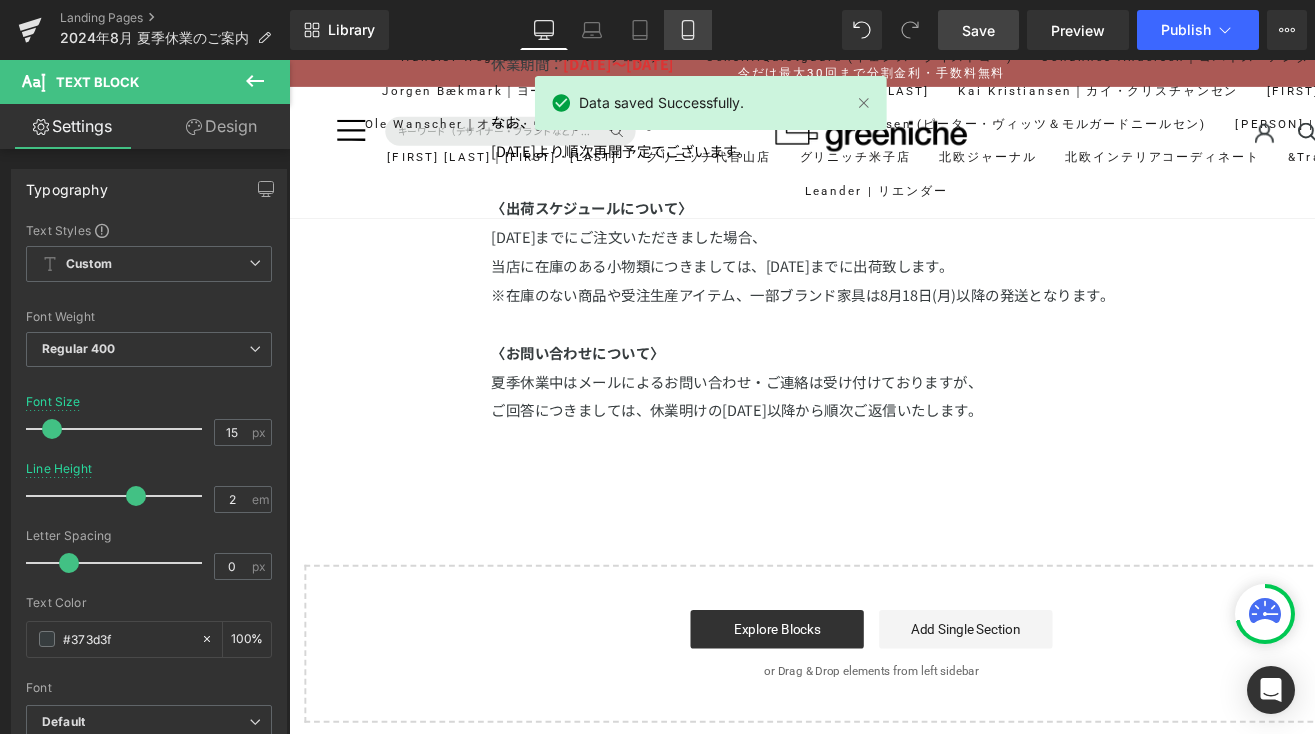 click 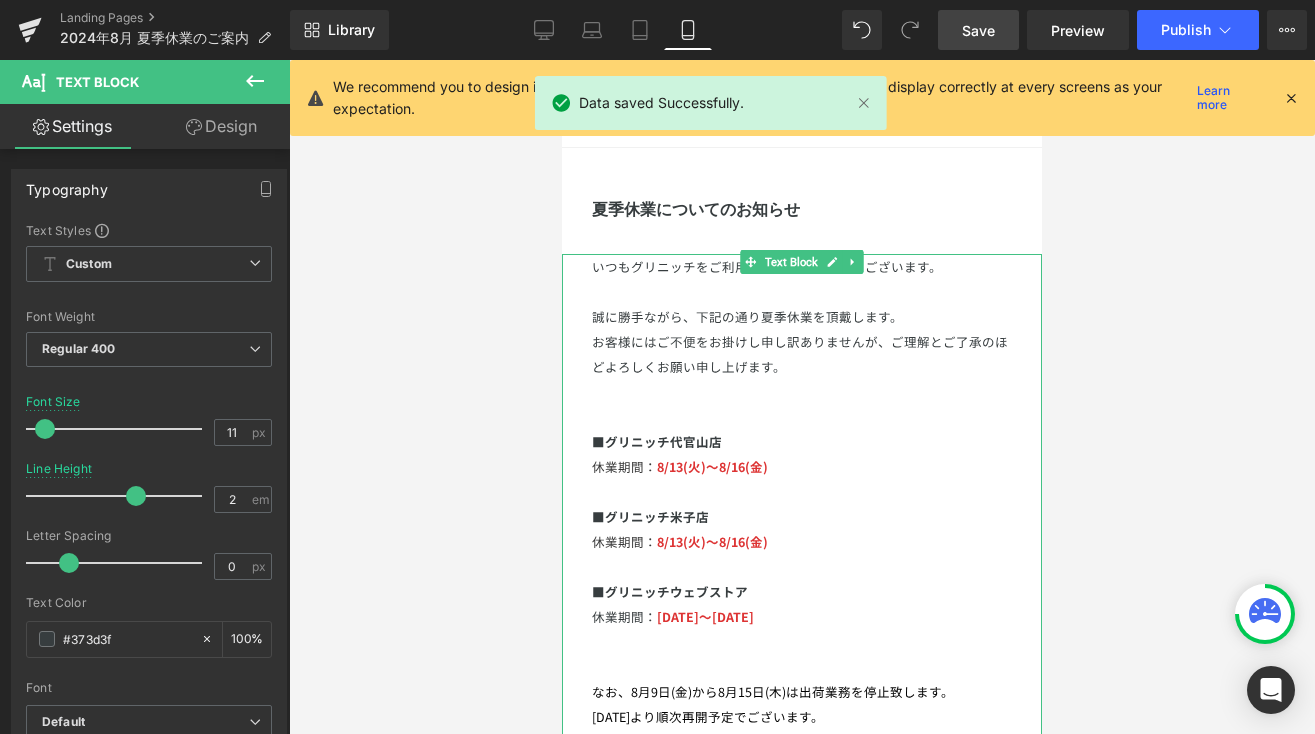 scroll, scrollTop: 121, scrollLeft: 0, axis: vertical 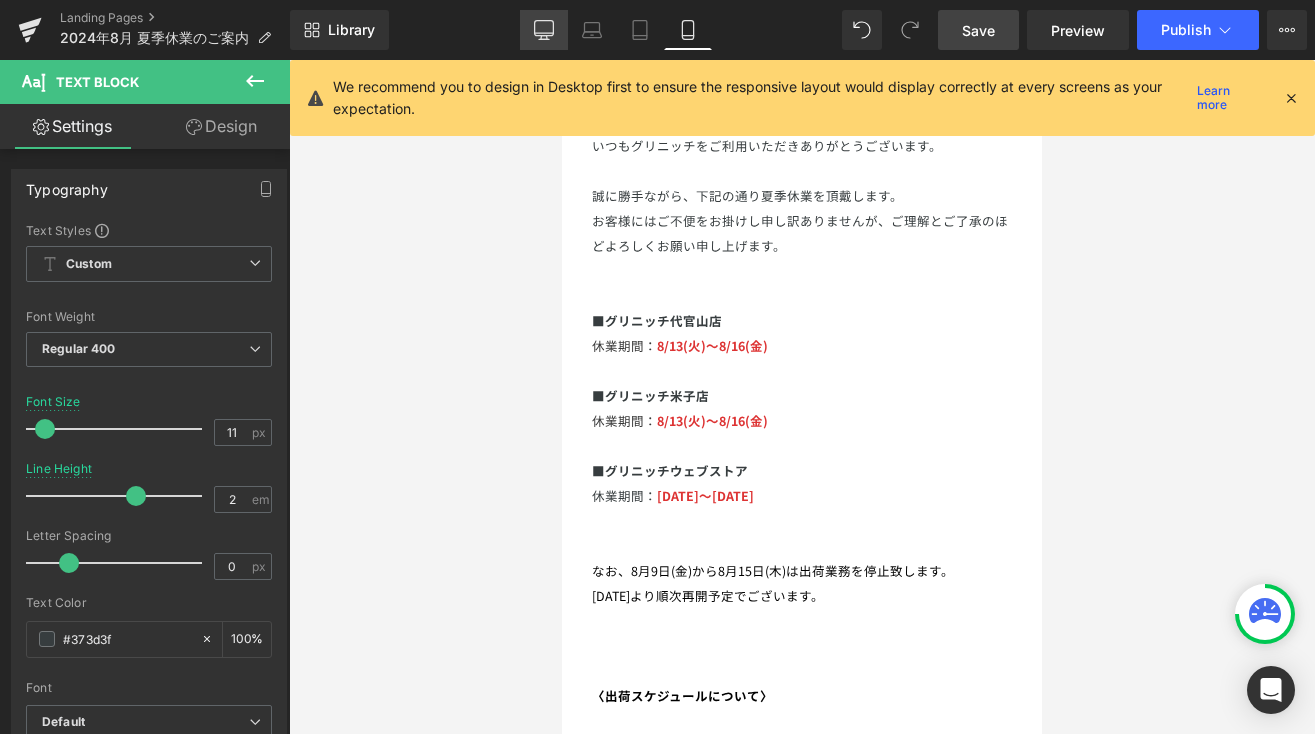 click 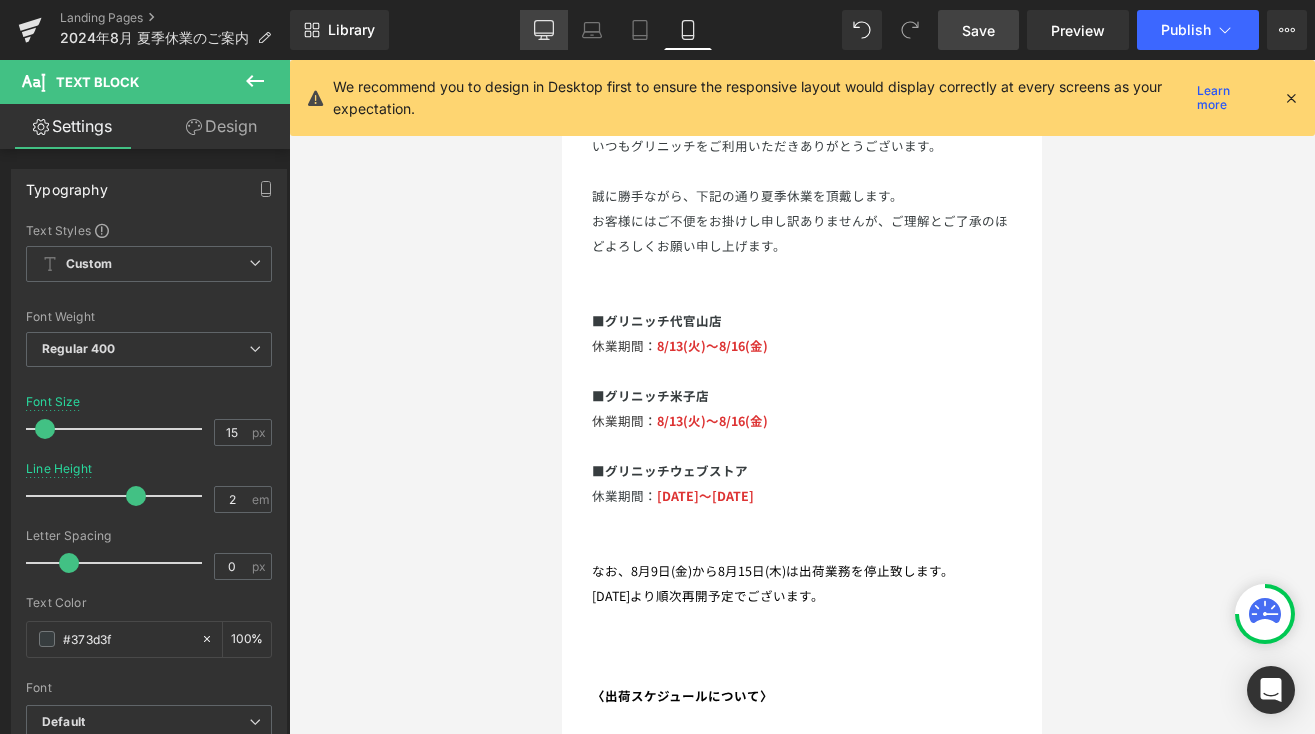 scroll, scrollTop: 0, scrollLeft: 0, axis: both 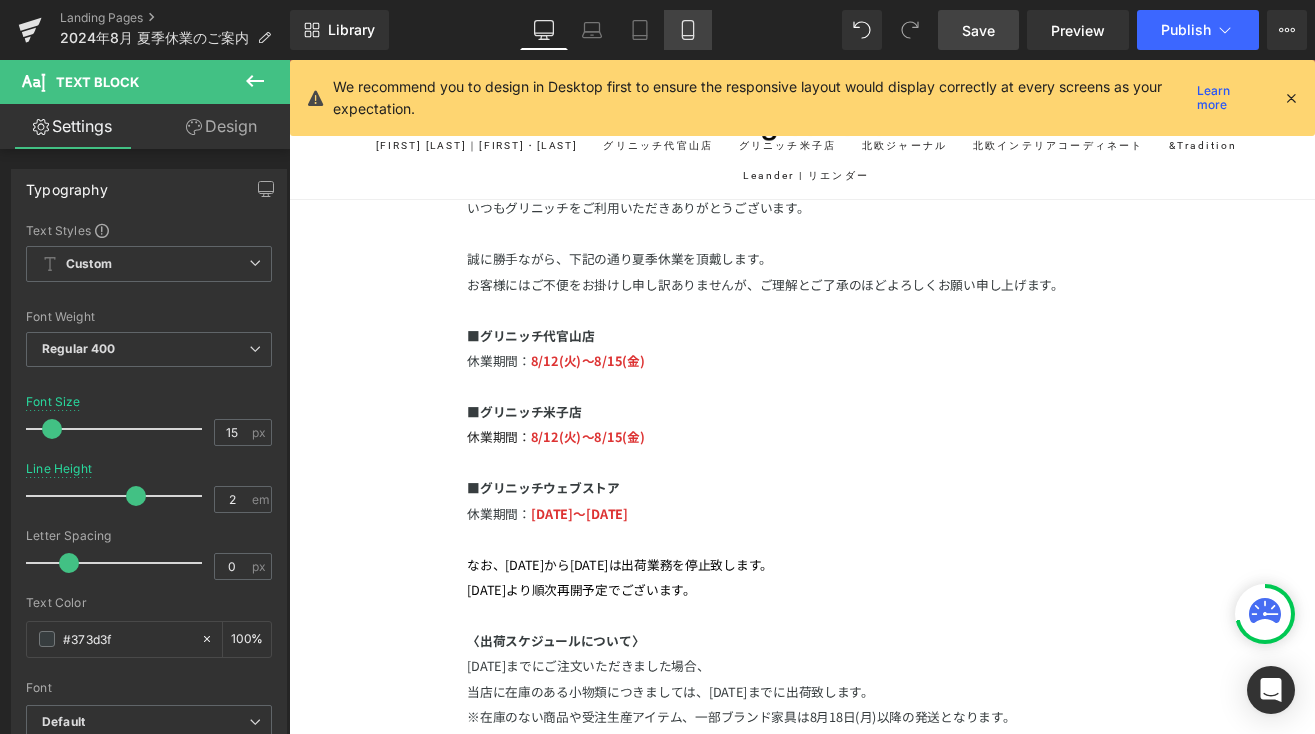 click 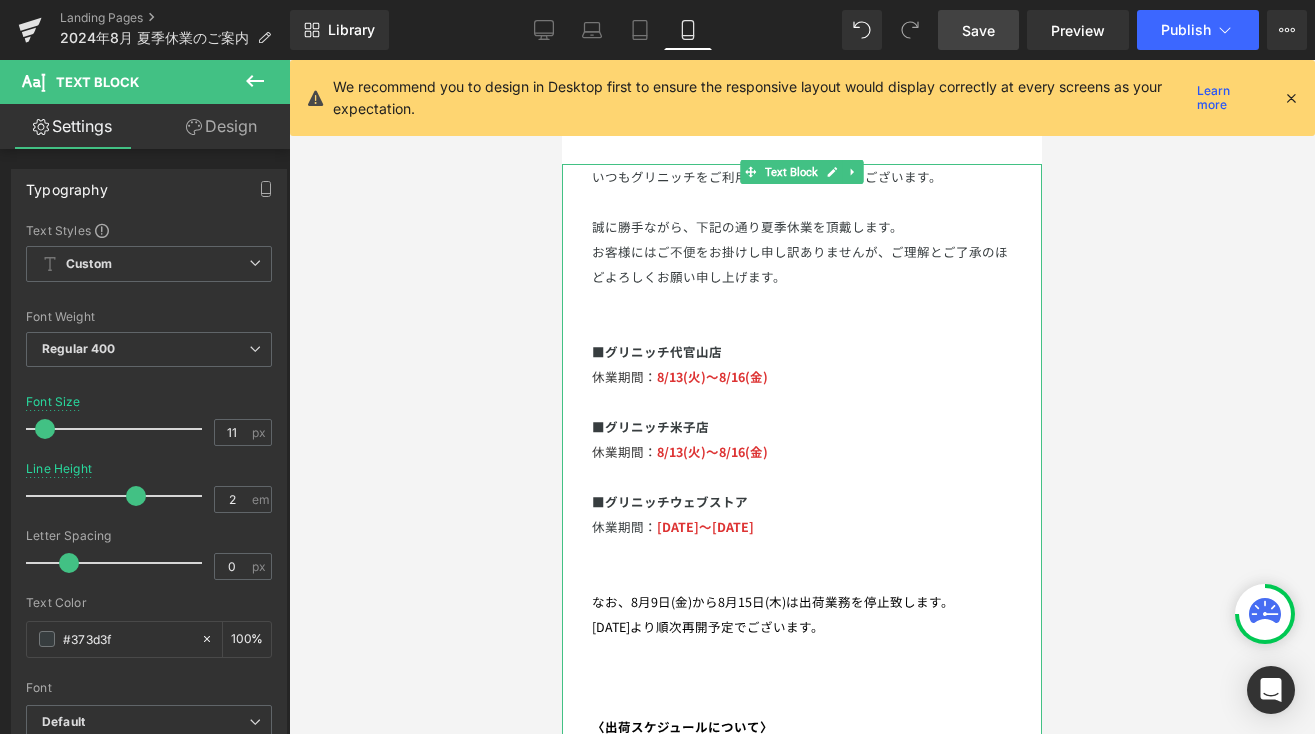 scroll, scrollTop: 123, scrollLeft: 0, axis: vertical 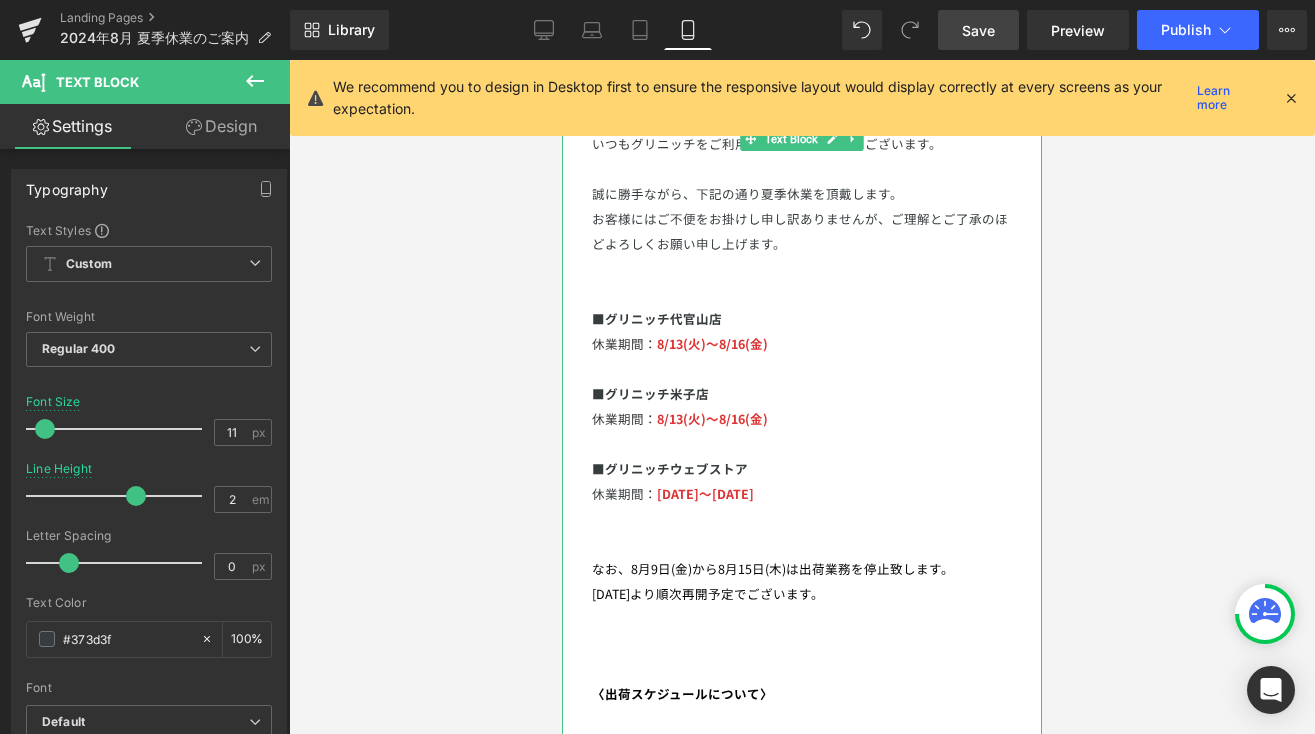 click on "8/13(火)〜8/16(金)" at bounding box center [712, 343] 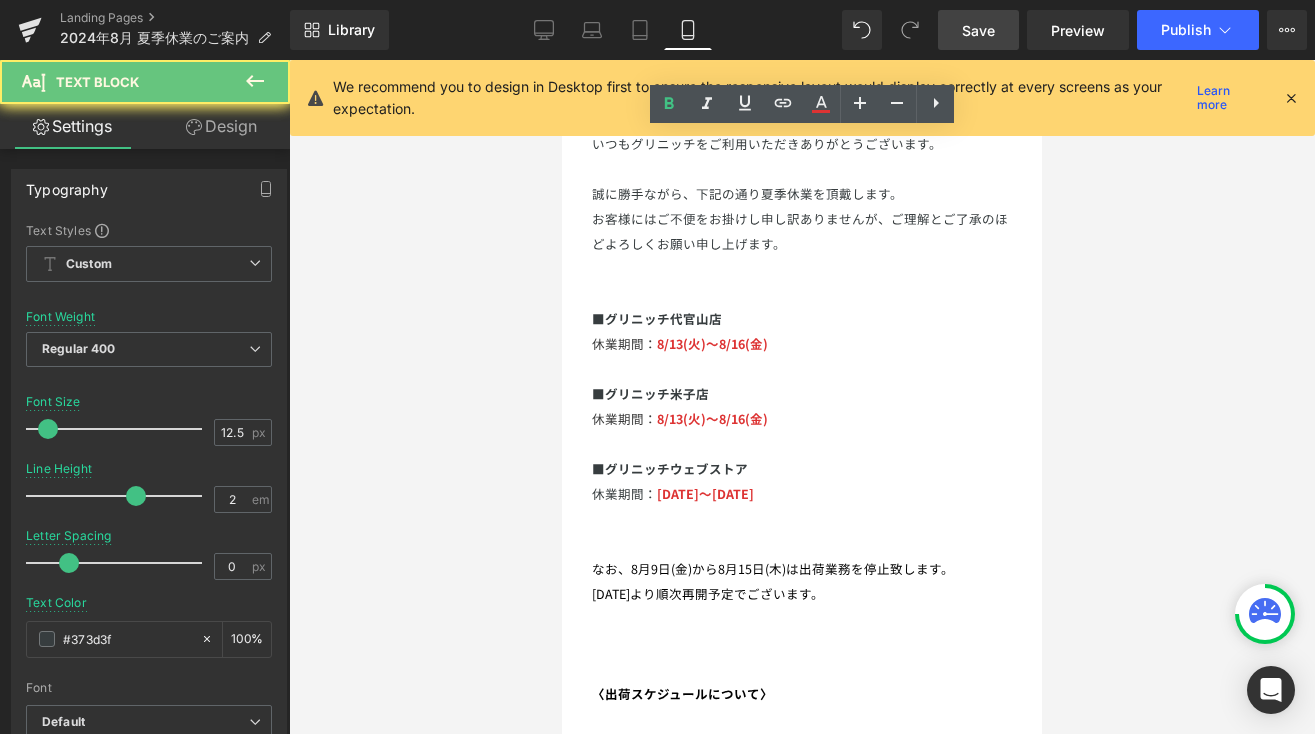 click on "8/13(火)〜8/16(金)" at bounding box center (712, 343) 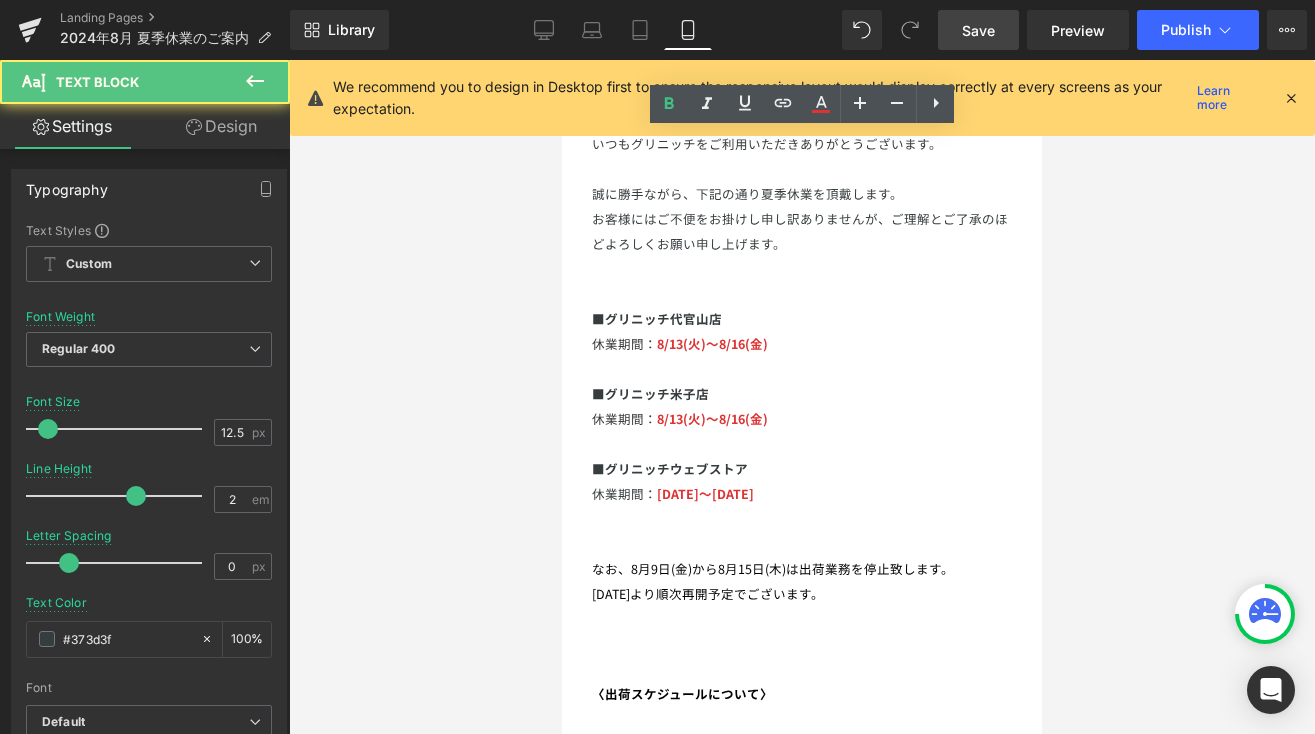 click on "8/13(火)〜8/16(金)" at bounding box center [712, 343] 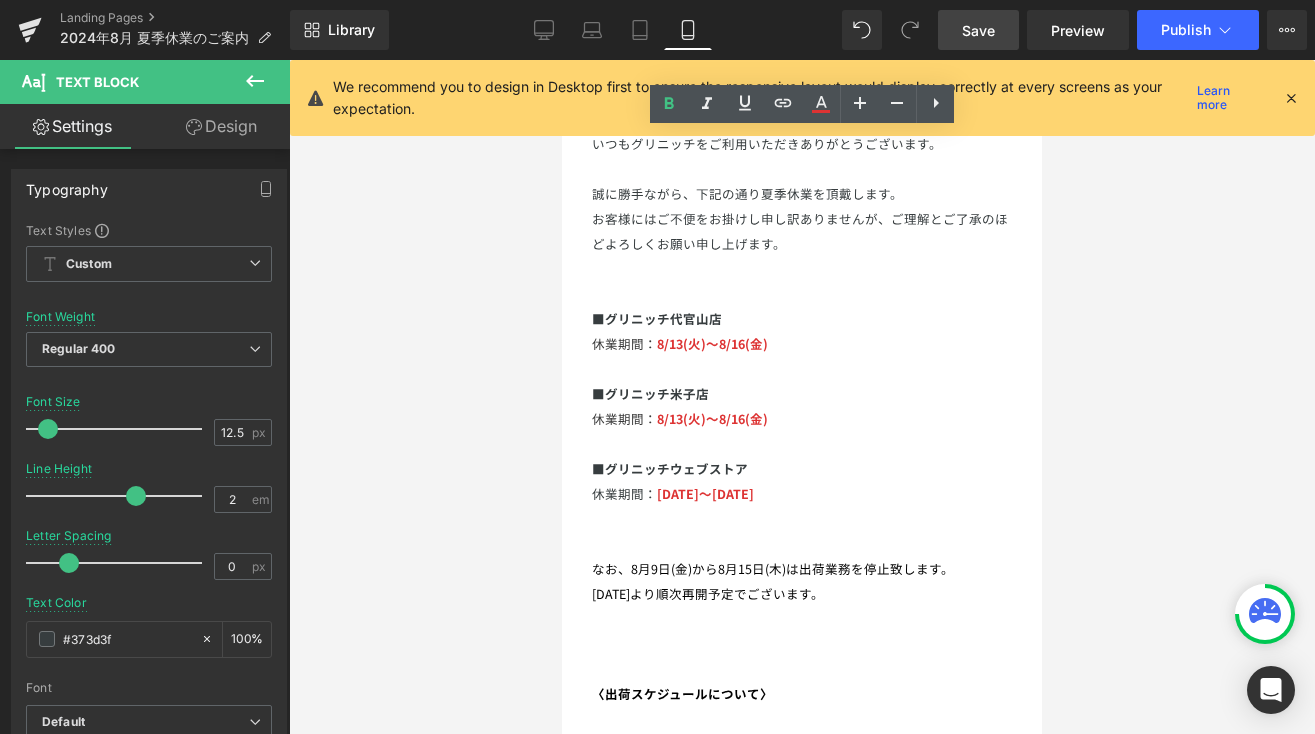 type 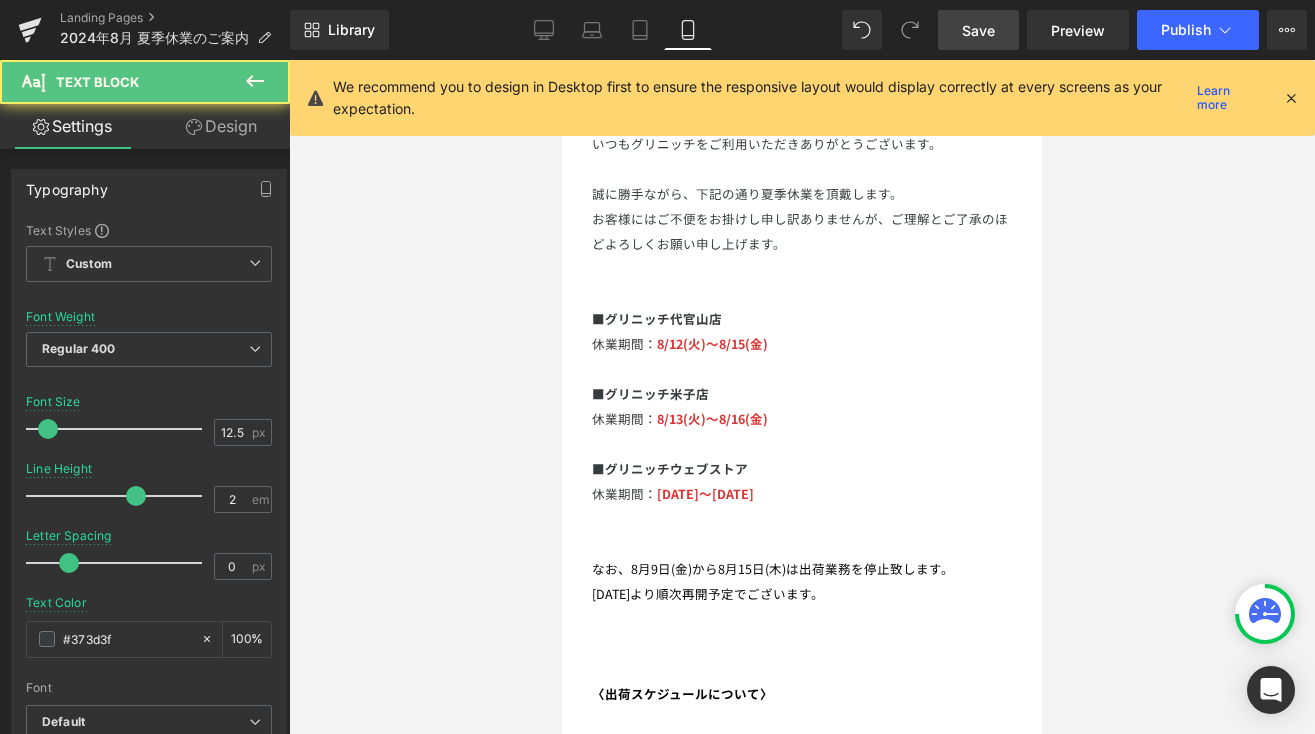 click on "8/13(火)〜8/16(金)" at bounding box center (712, 418) 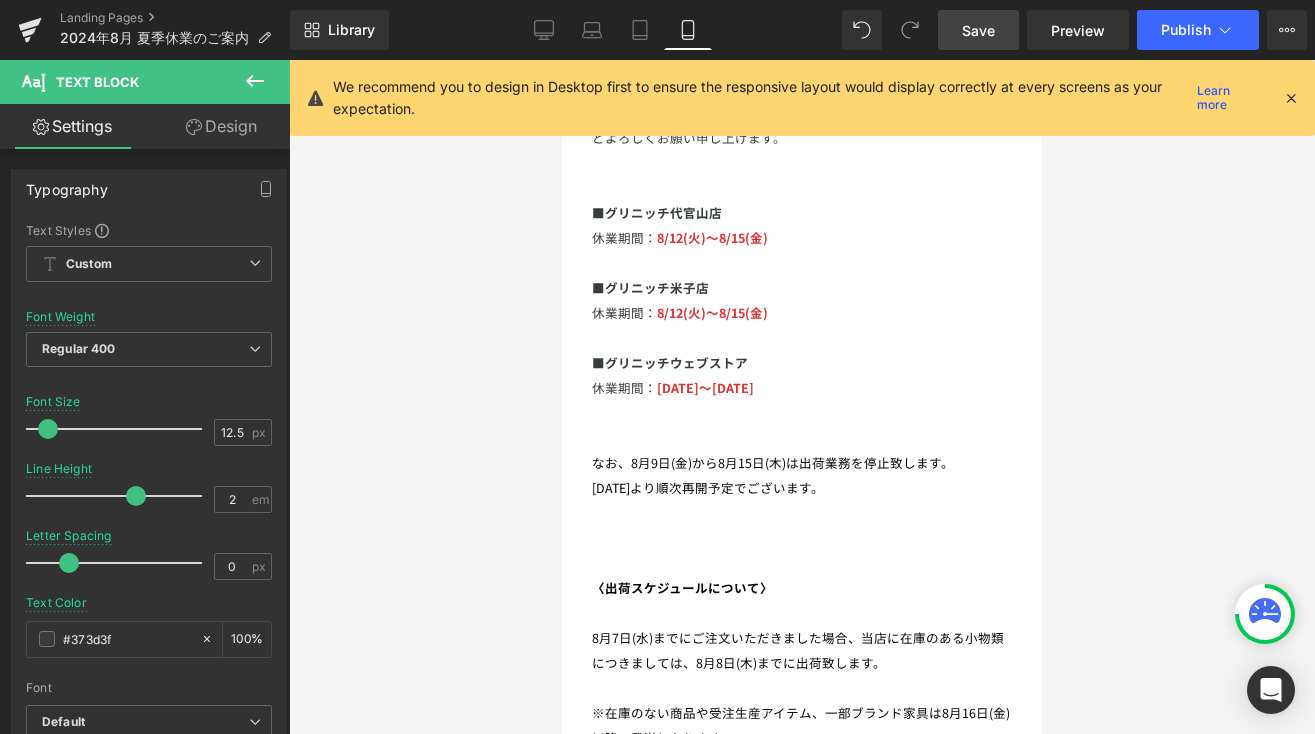 scroll, scrollTop: 292, scrollLeft: 0, axis: vertical 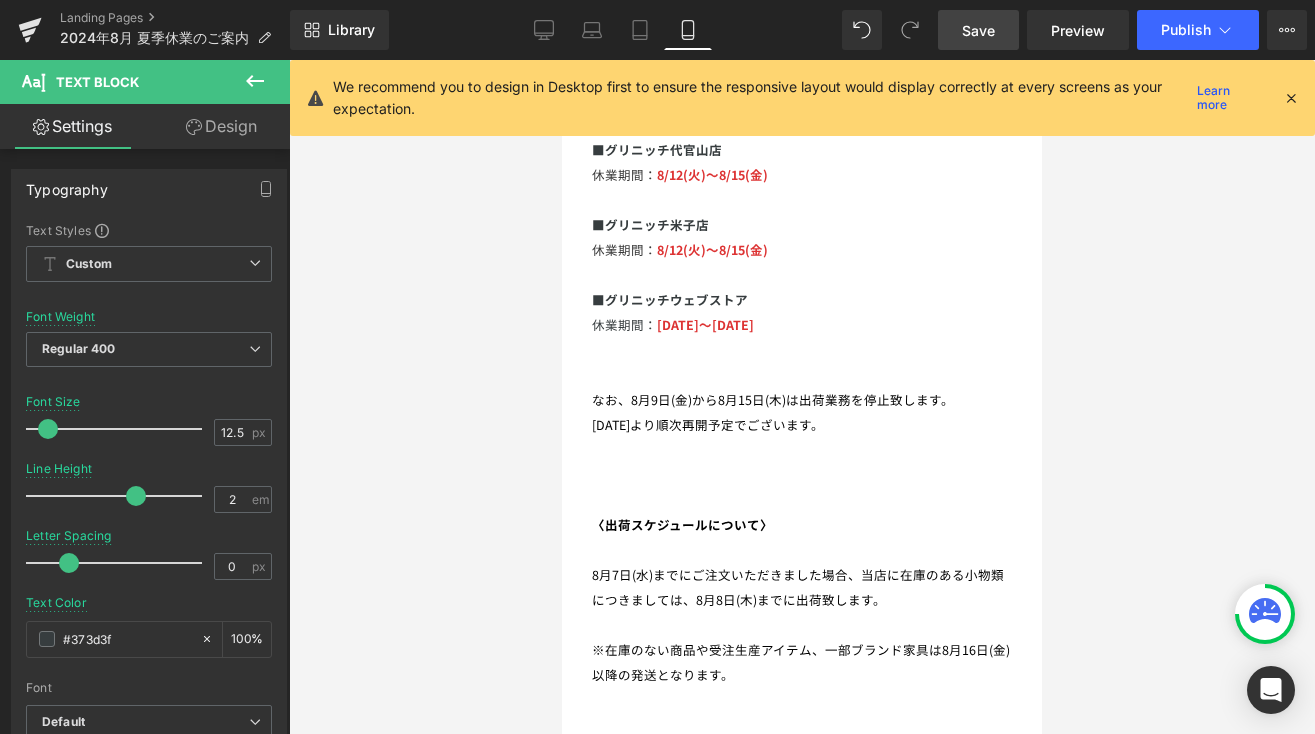 click on "[DATE]〜[DATE]" at bounding box center (705, 324) 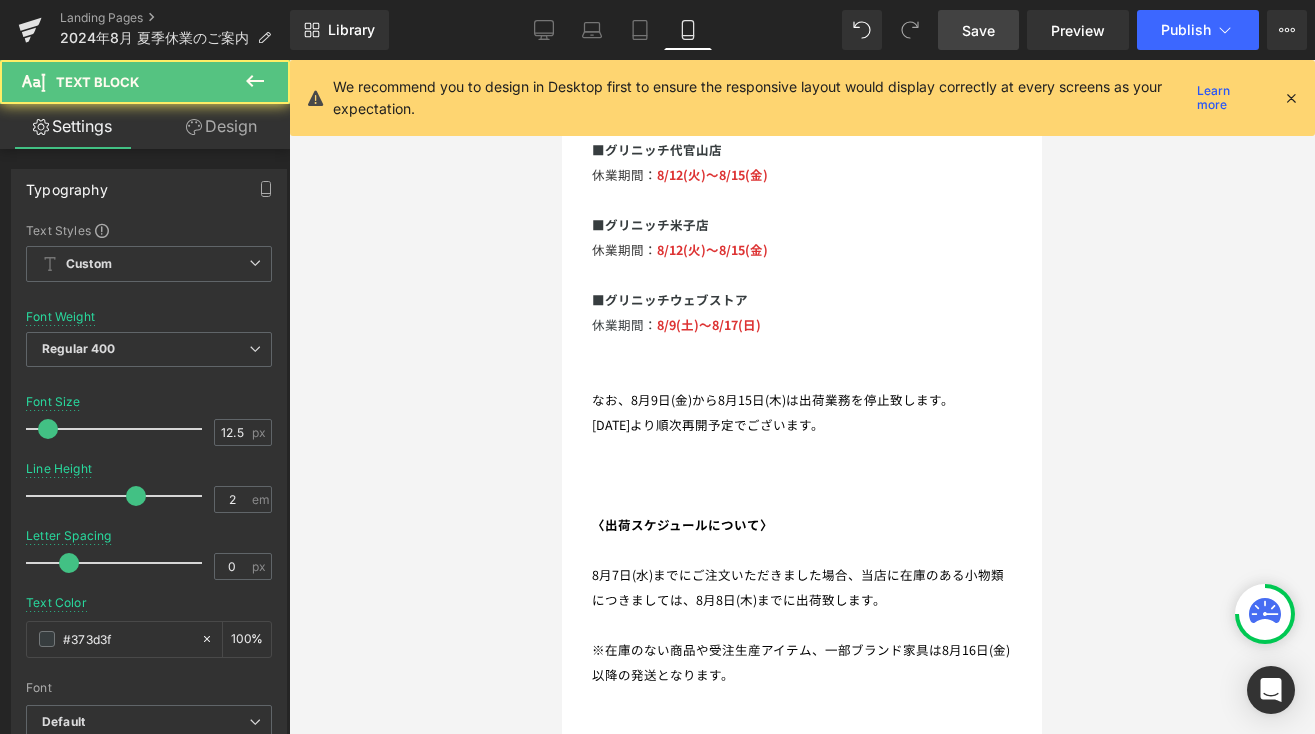 click on "なお、8月9日(金)から8月15日(木)は出荷業務を停止致します。" at bounding box center (773, 399) 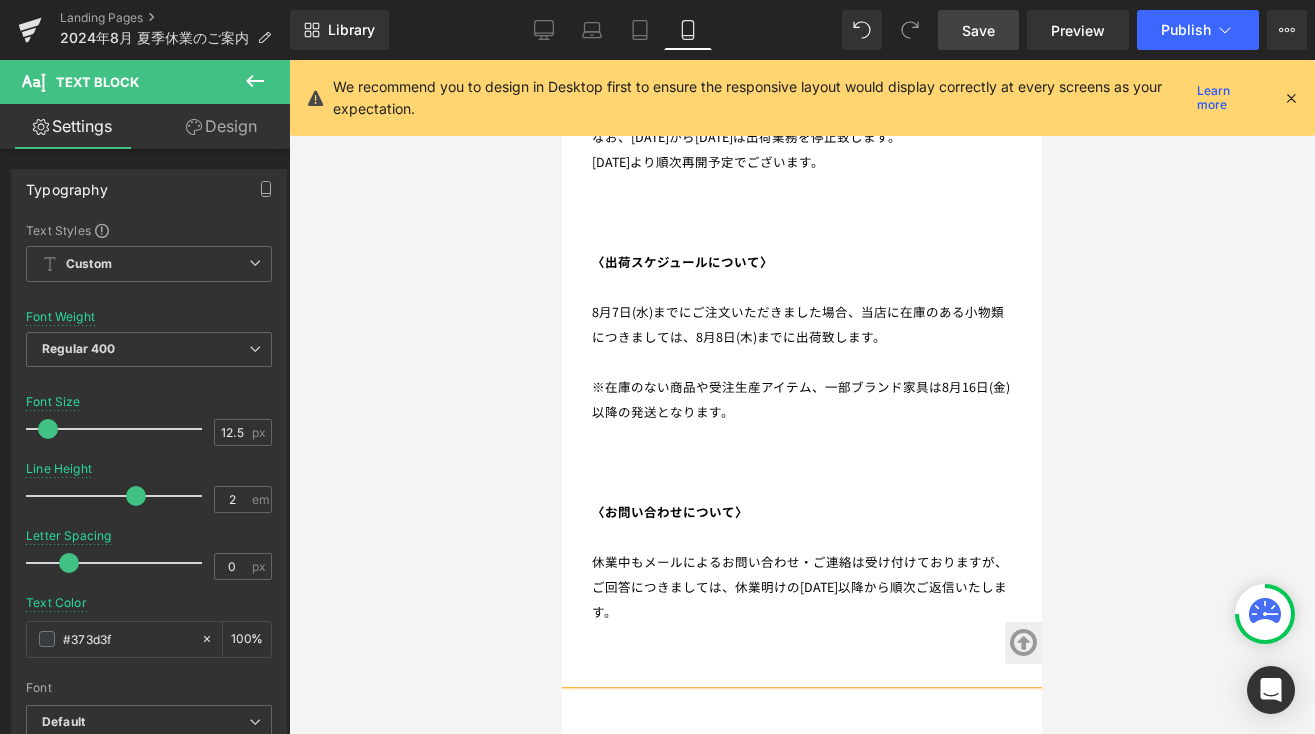 scroll, scrollTop: 561, scrollLeft: 0, axis: vertical 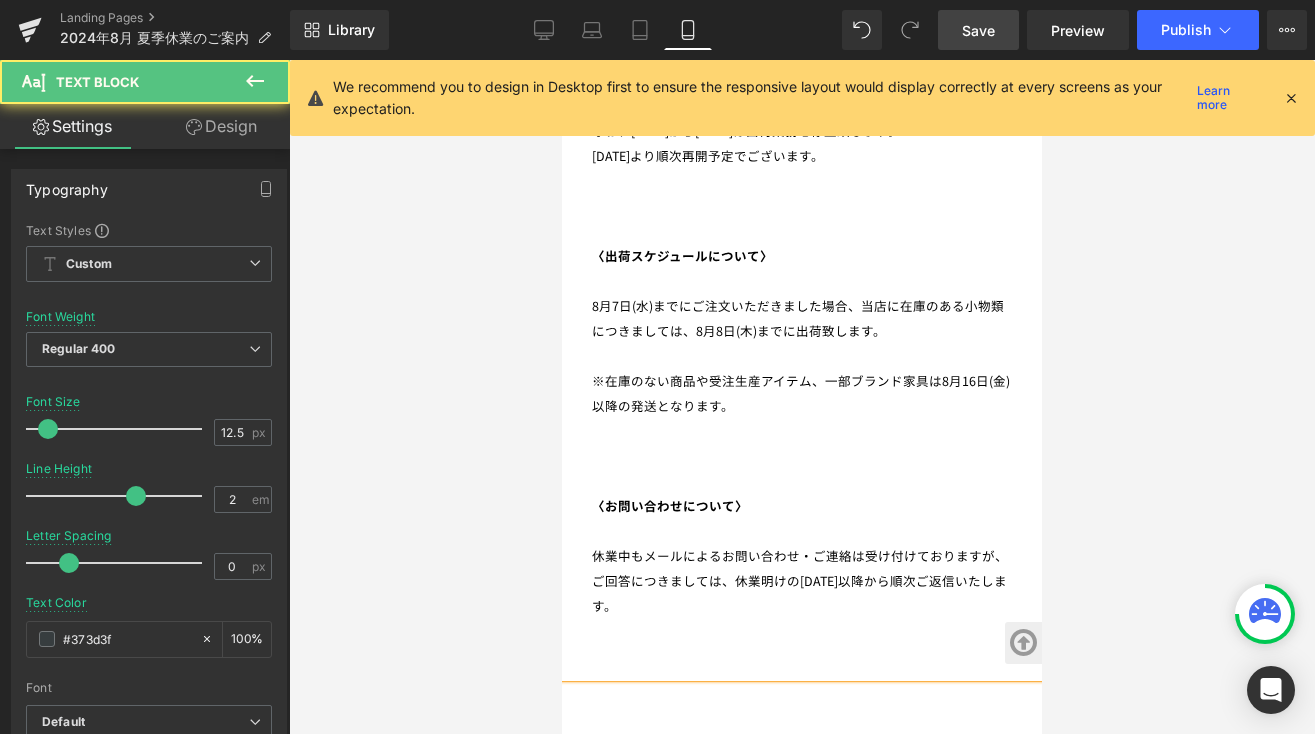 click on "8月7日(水)までにご注文いただきました場合、" at bounding box center (726, 305) 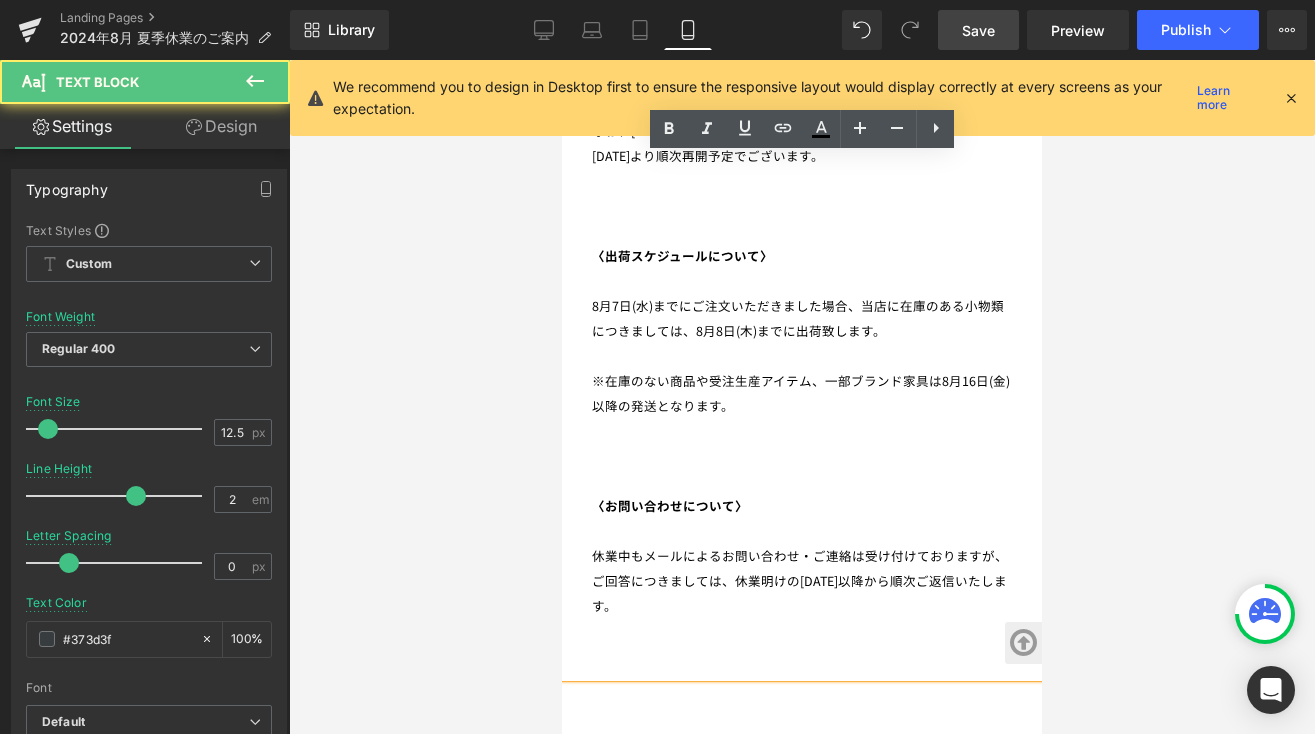 click on "8月7日(水)までにご注文いただきました場合、" at bounding box center [726, 305] 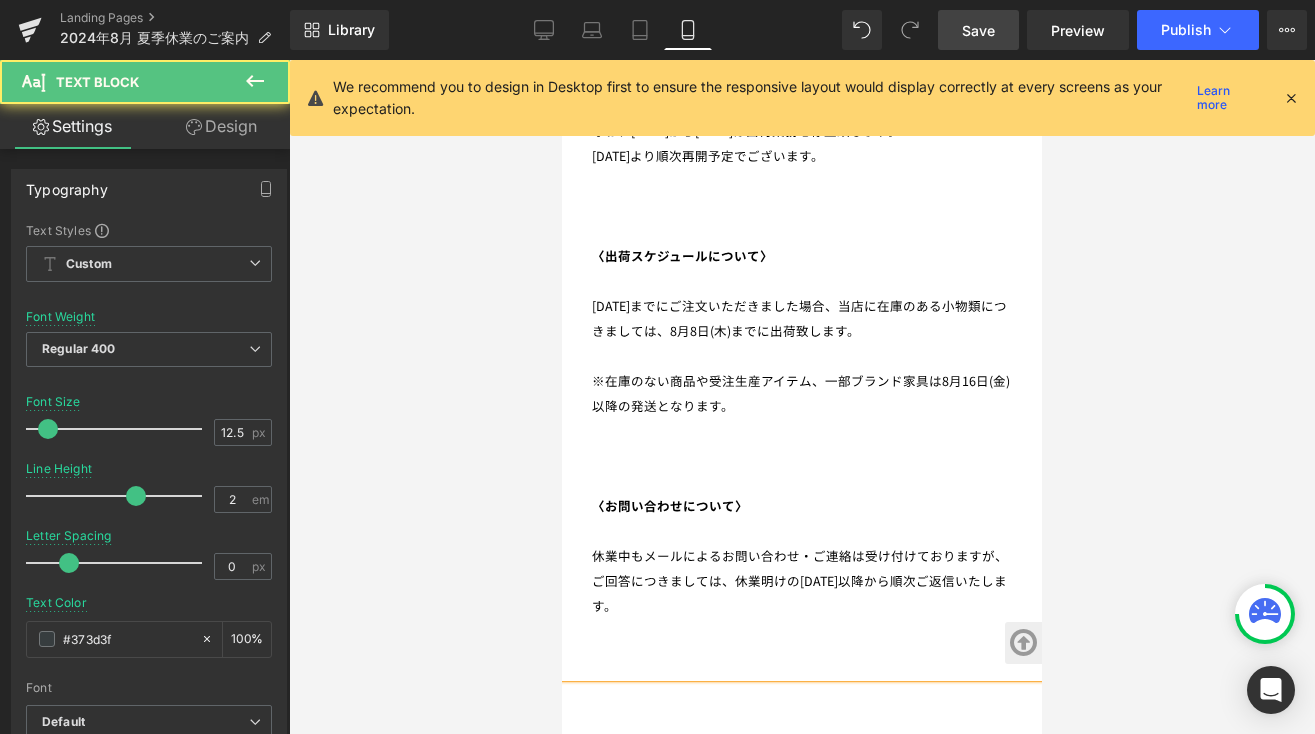 click on "当店に在庫のある小物類につきましては、8月8日(木)までに出荷致します。" at bounding box center [799, 318] 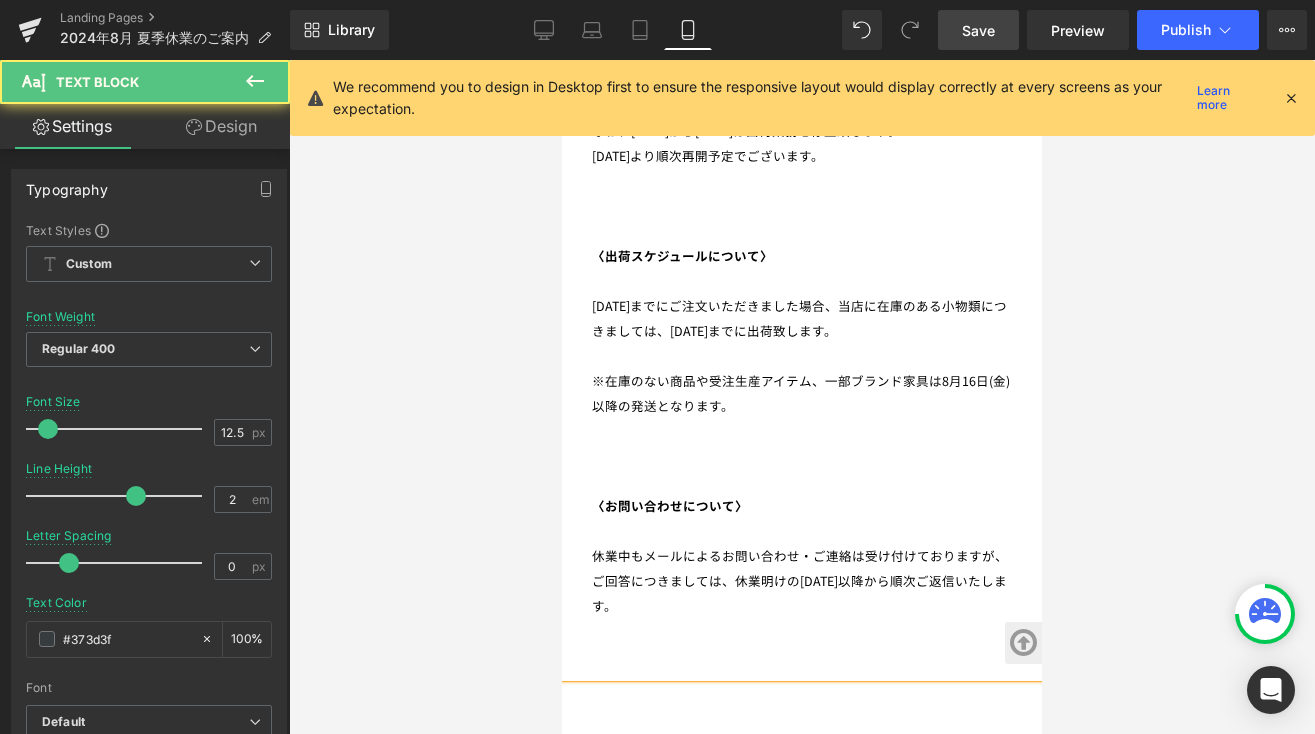 click on "※在庫のない商品や受注生産アイテム、一部ブランド家具は8月16日(金)以降の発送となります。" at bounding box center [801, 393] 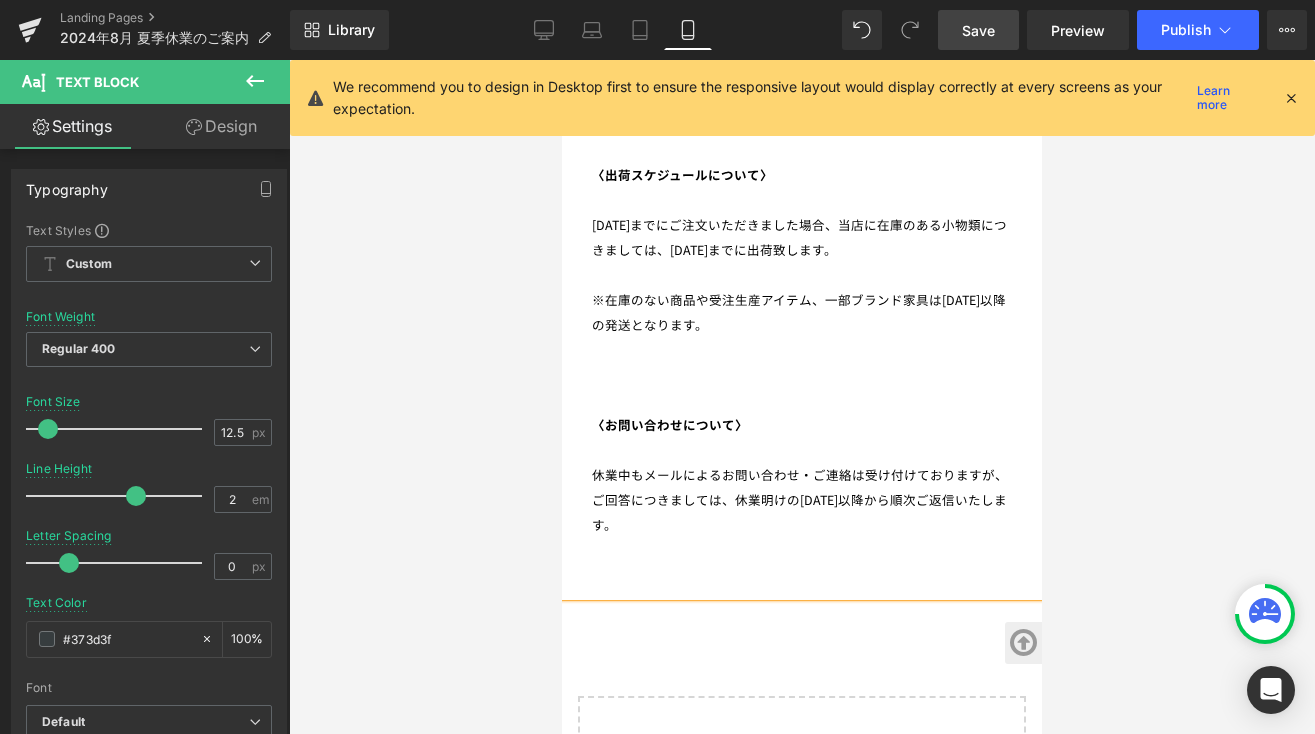 scroll, scrollTop: 672, scrollLeft: 0, axis: vertical 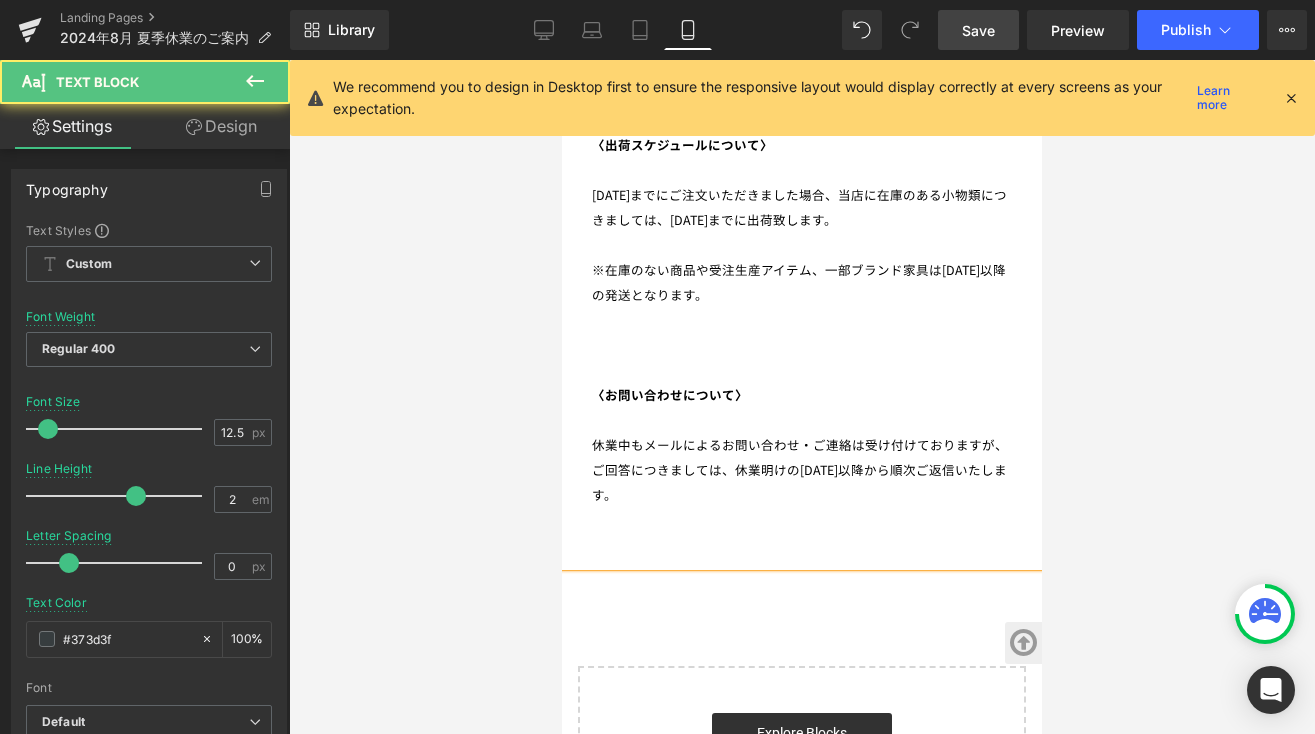 click on "ご回答につきましては、休業明けの[DATE]以降から順次ご返信いたします。" at bounding box center [799, 482] 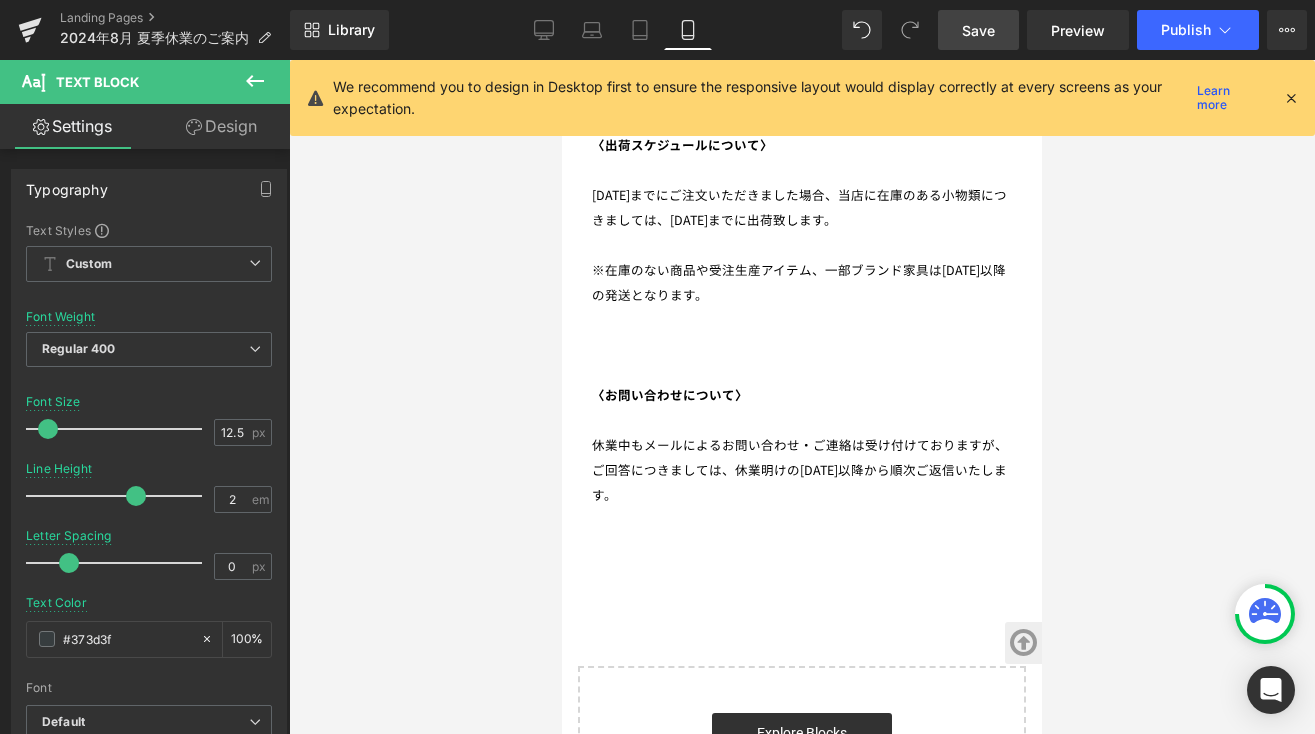 click on "Save" at bounding box center (978, 30) 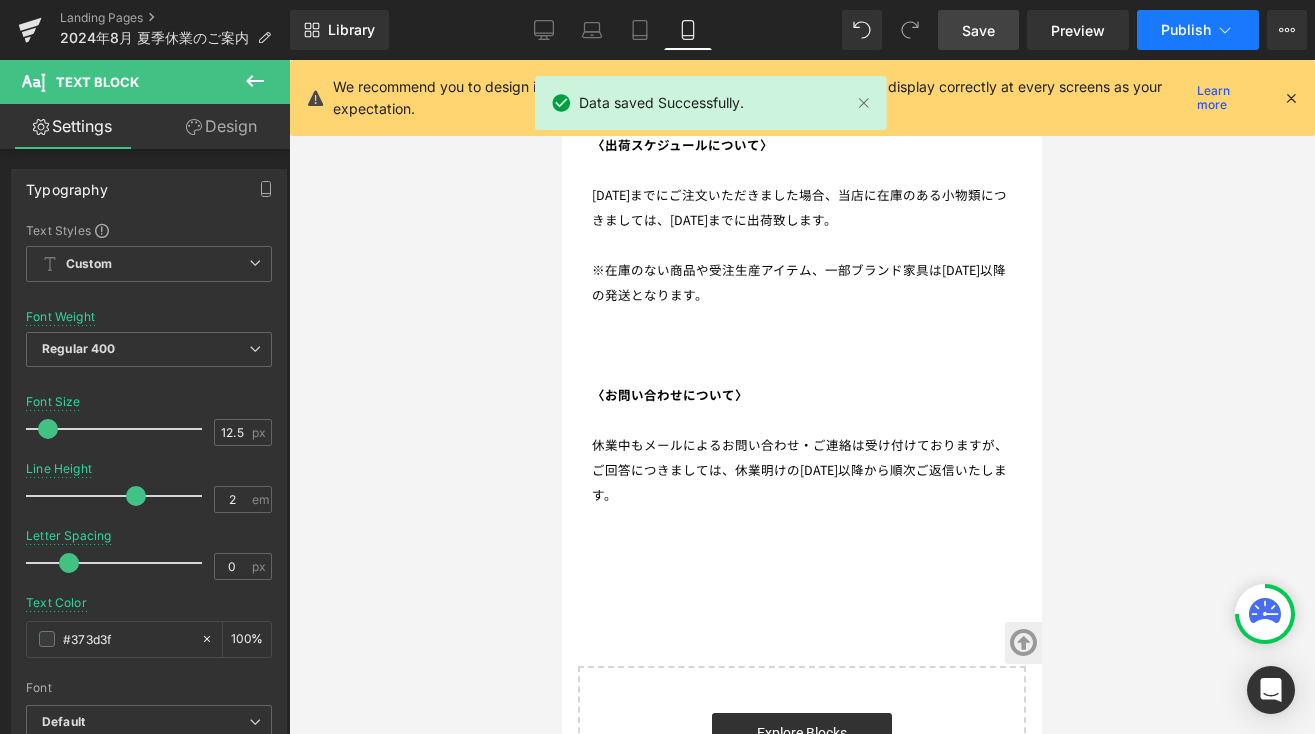 click on "Publish" at bounding box center [1198, 30] 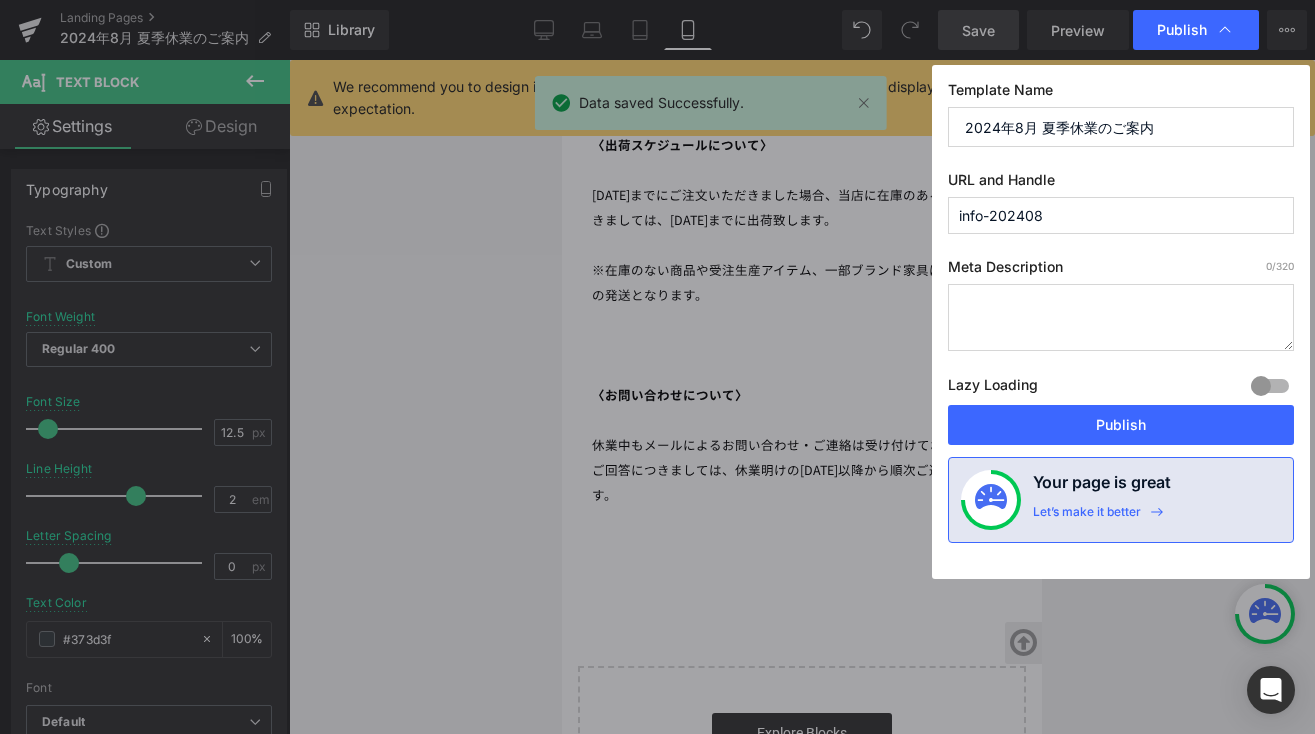 click on "2024年8月 夏季休業のご案内" at bounding box center (1121, 127) 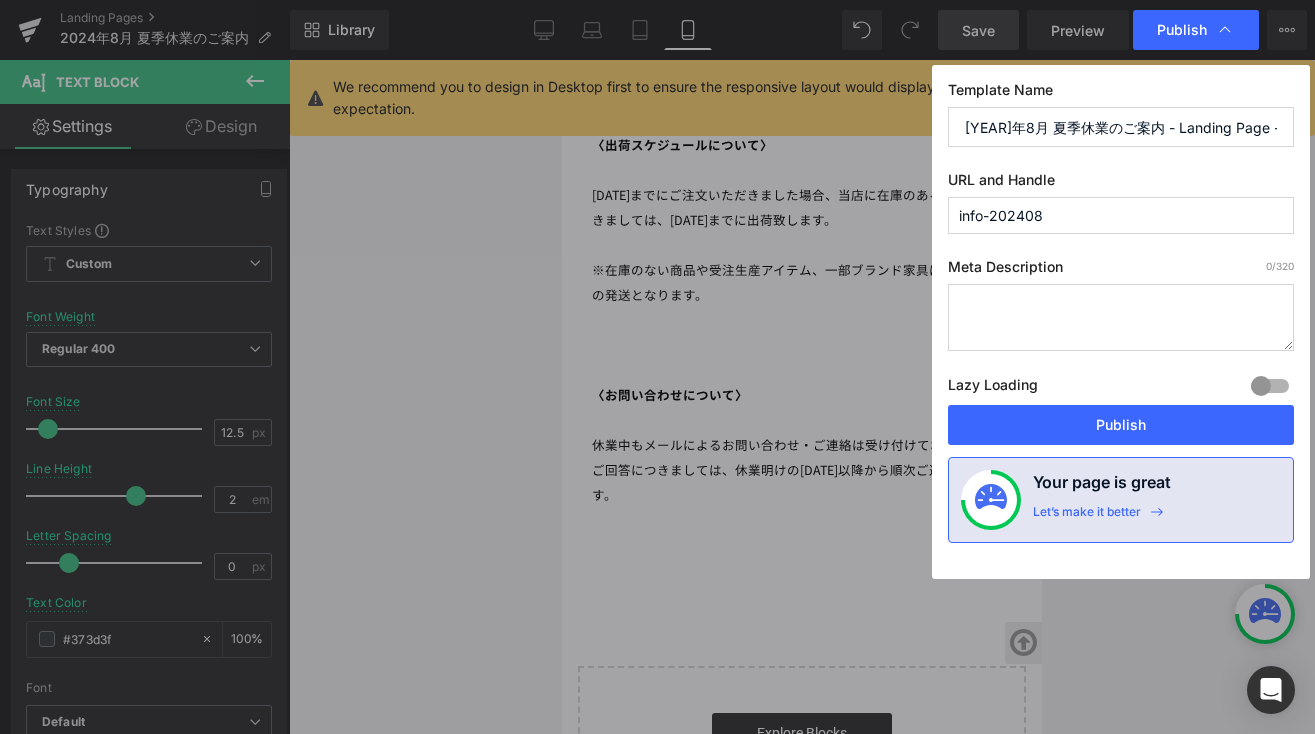 type on "[YEAR]年8月 夏季休業のご案内 - Landing Page - GemPages" 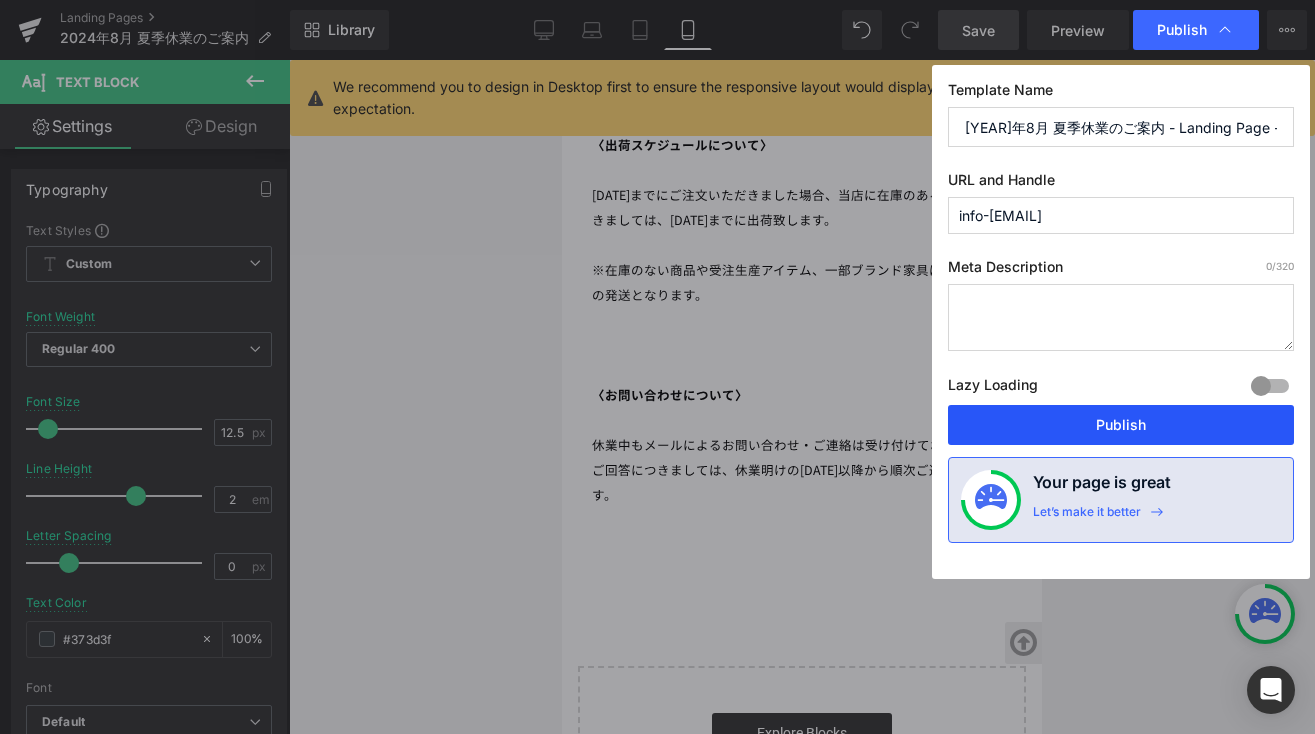 type on "info-[EMAIL]" 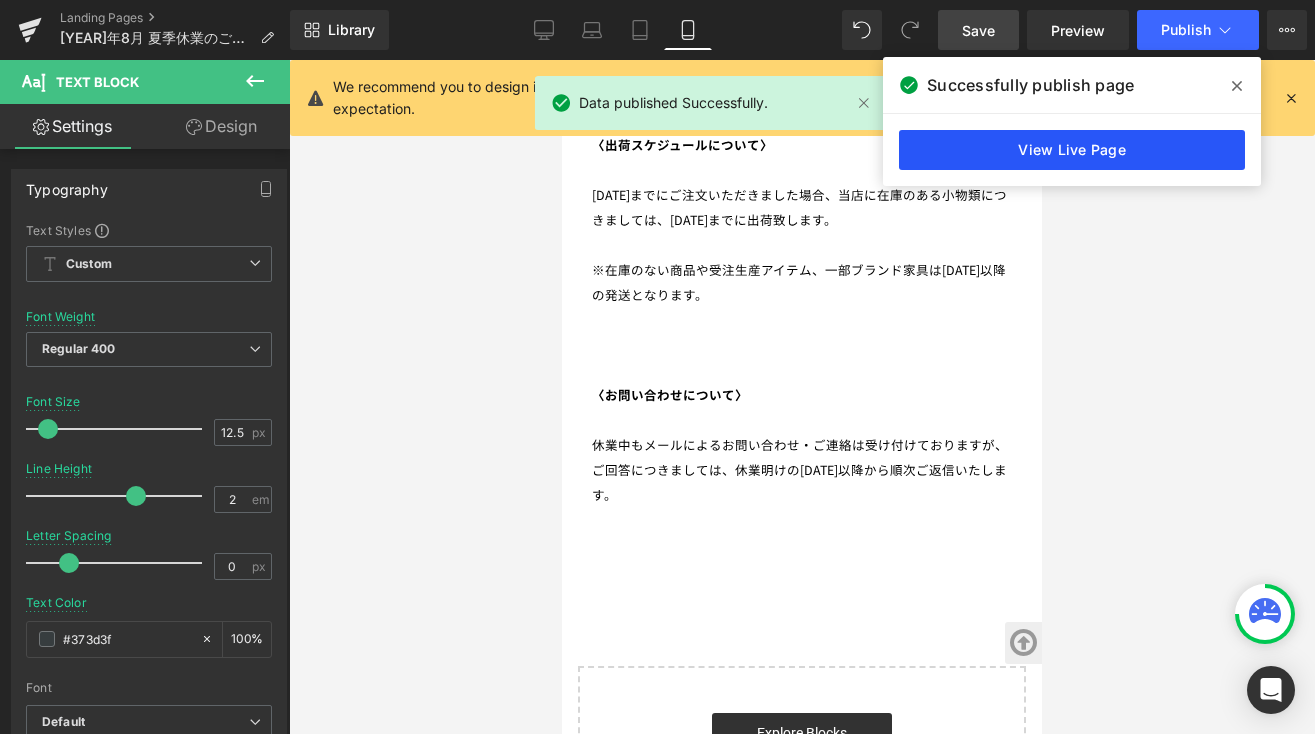 click on "View Live Page" at bounding box center [1072, 150] 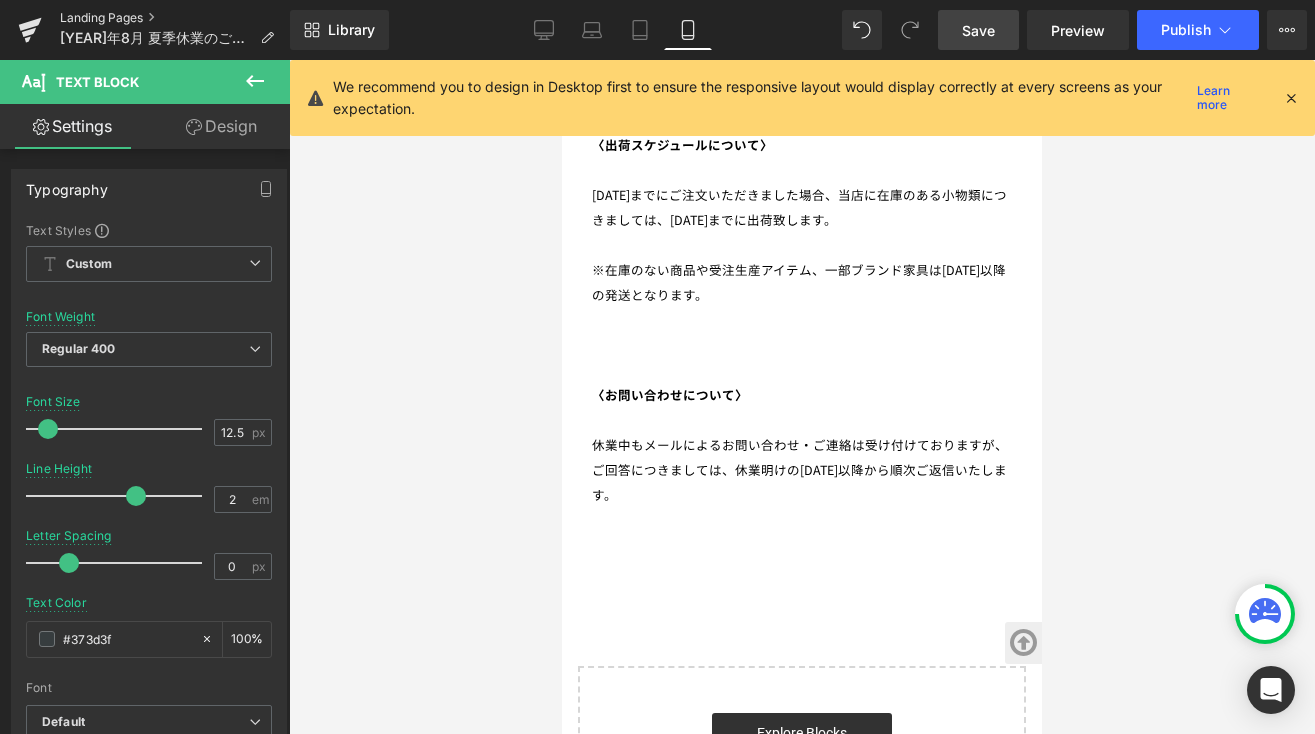 click on "Landing Pages" at bounding box center [175, 18] 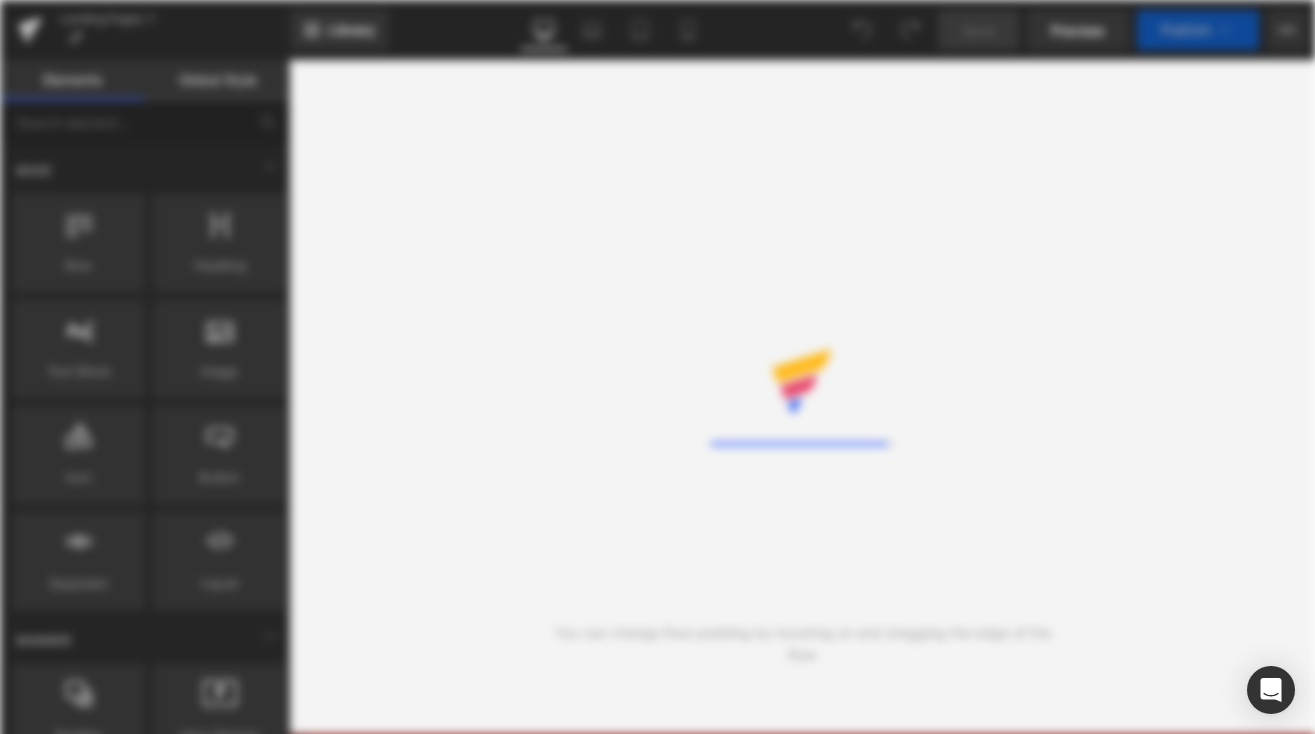 scroll, scrollTop: 0, scrollLeft: 0, axis: both 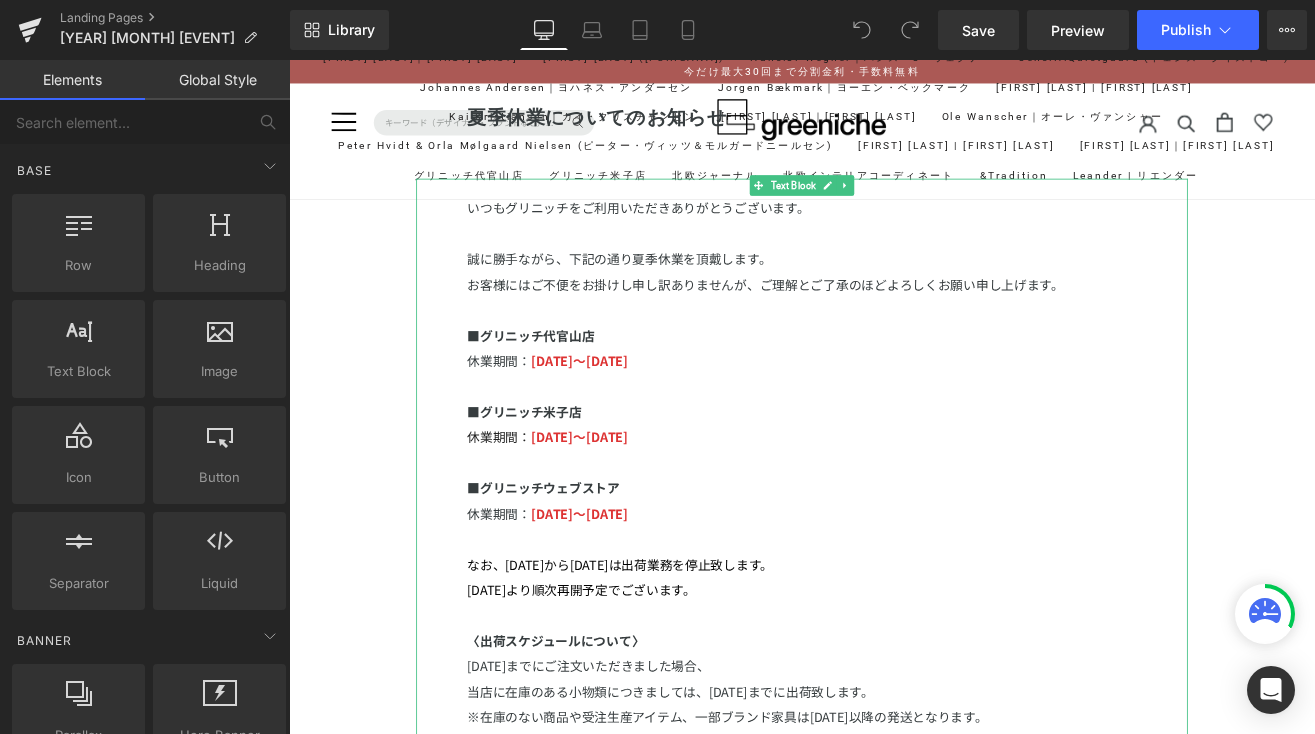 click on "[DATE]〜[DATE]" at bounding box center (631, 594) 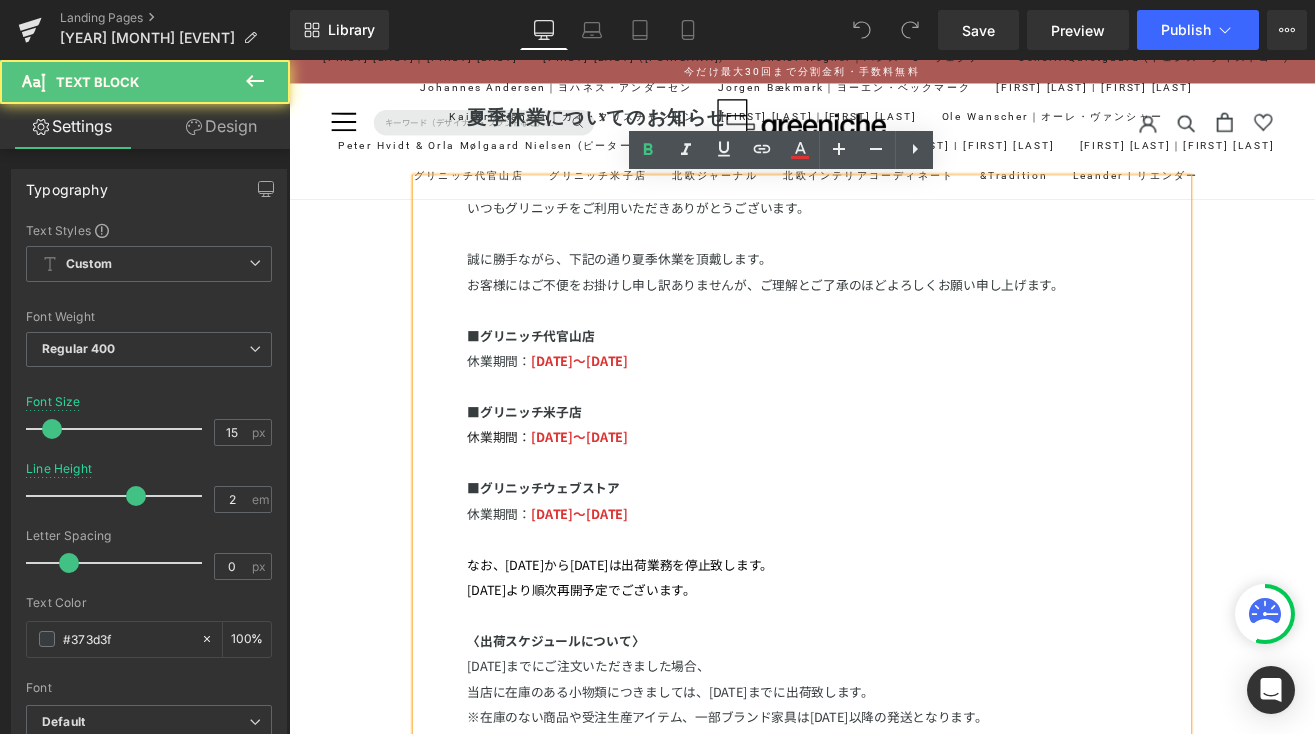 click on "[DATE]〜[DATE]" at bounding box center (631, 594) 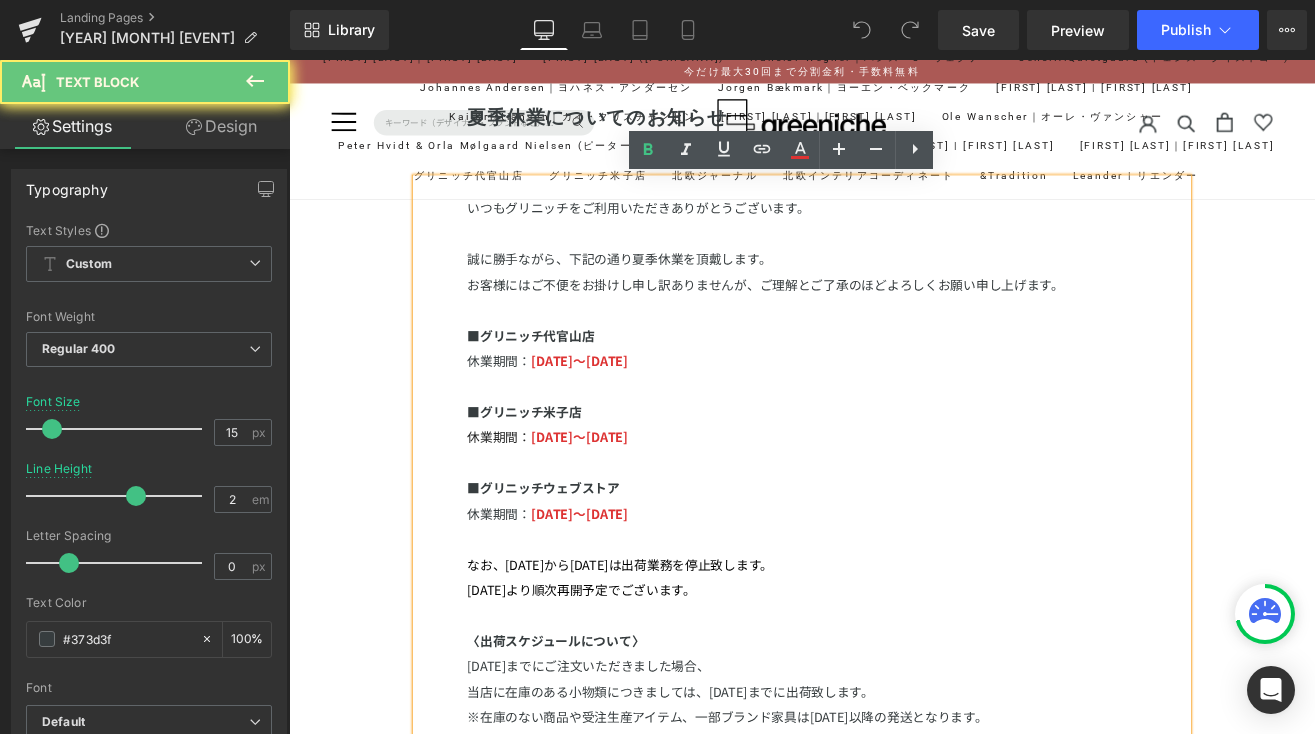 type 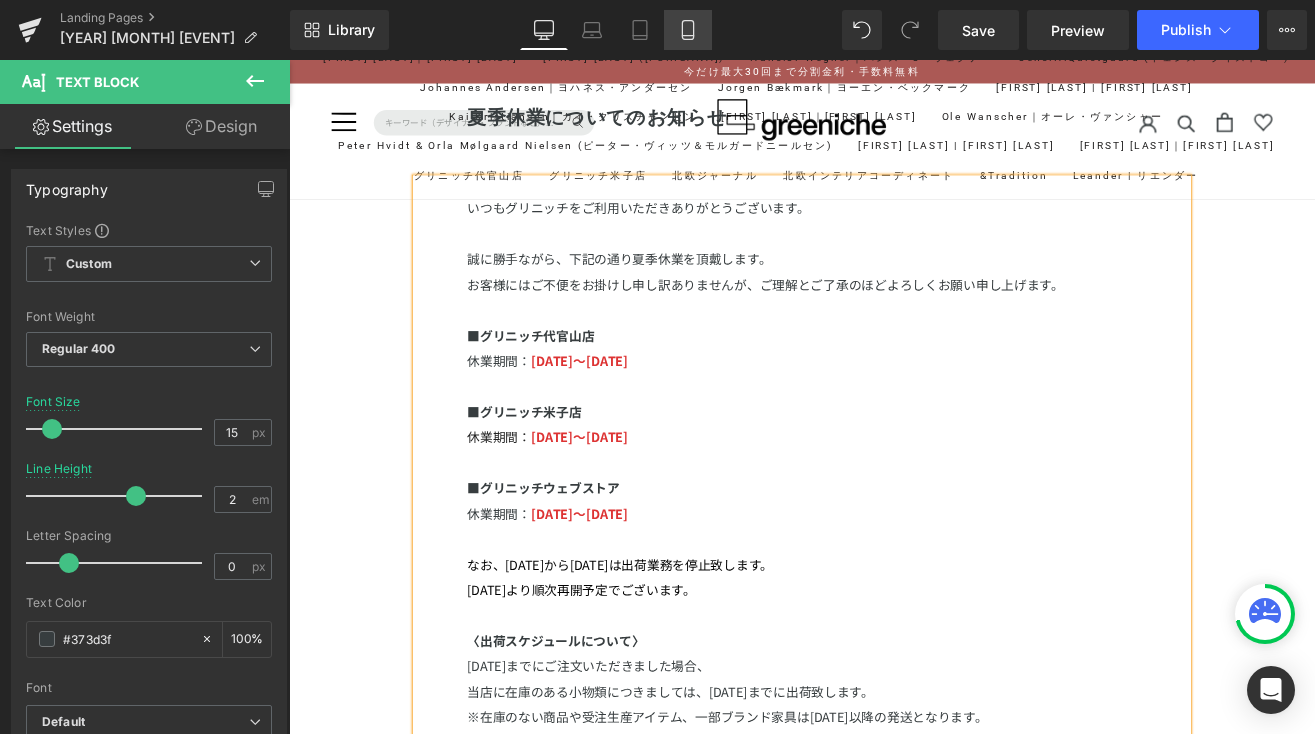 click on "Mobile" at bounding box center (688, 30) 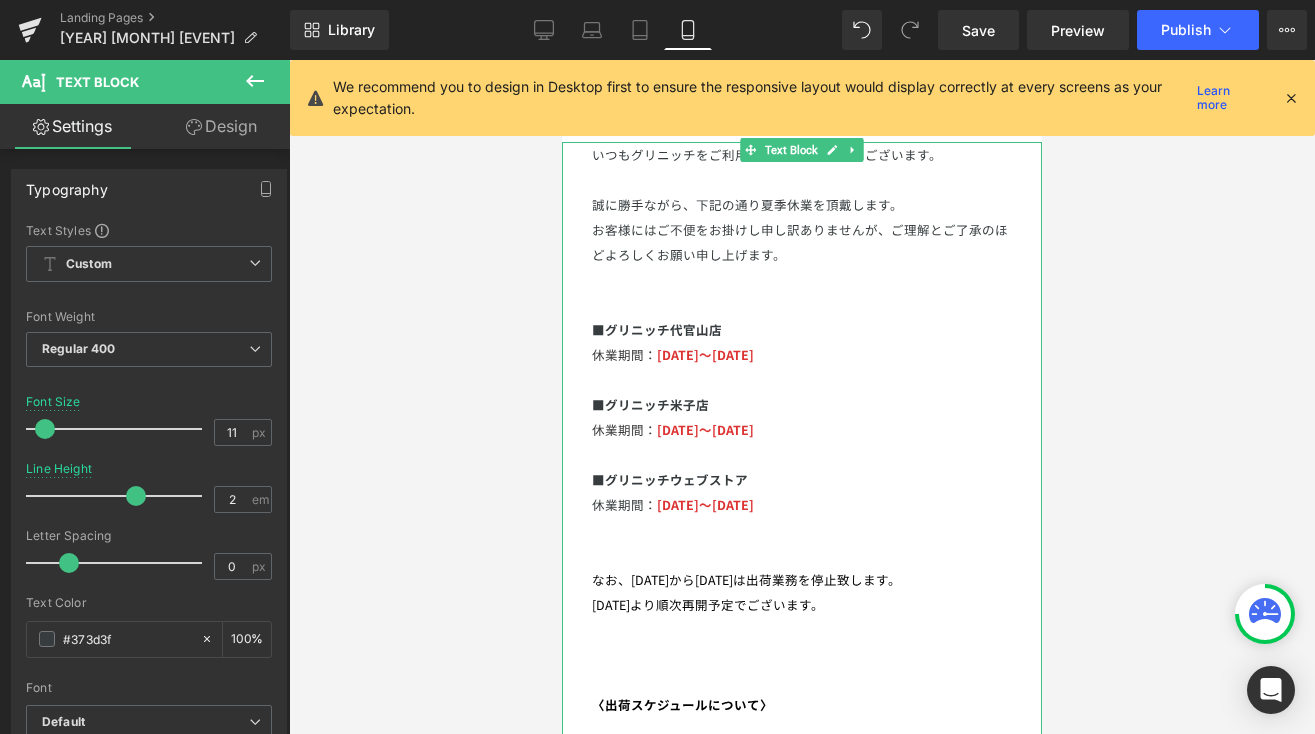 scroll, scrollTop: 159, scrollLeft: 0, axis: vertical 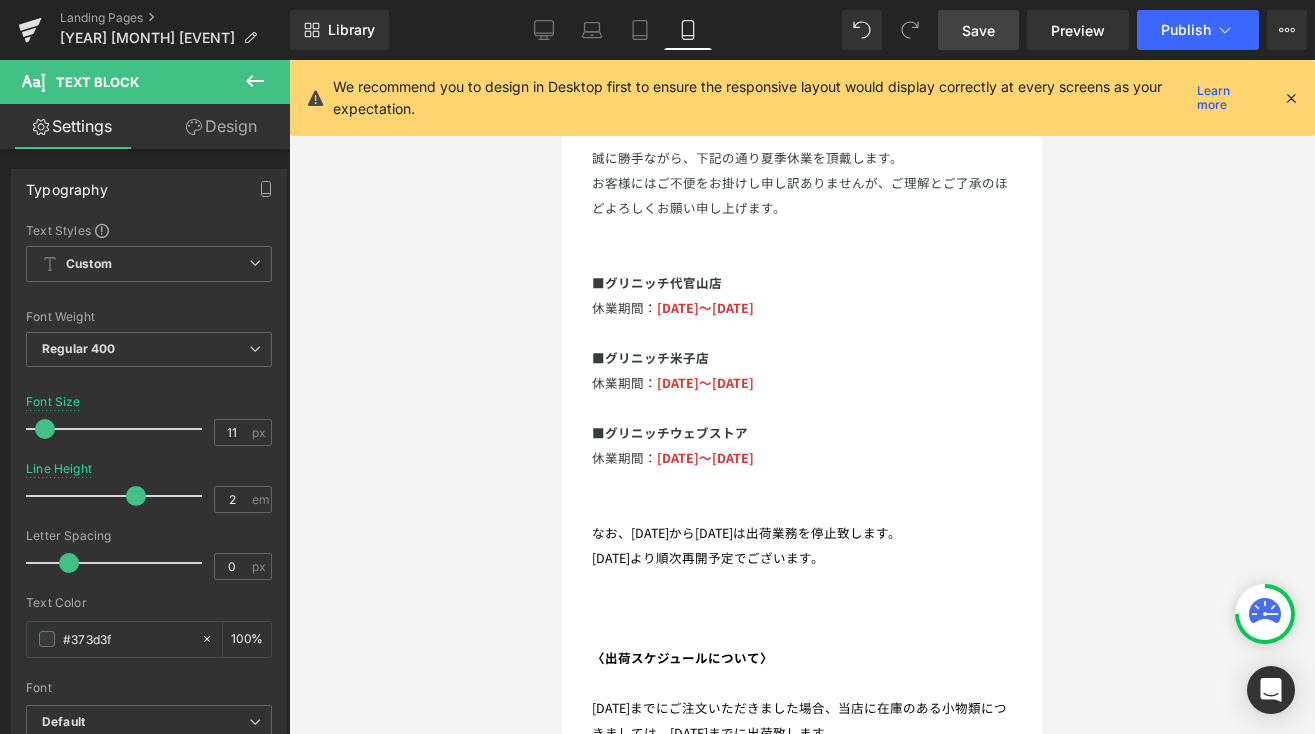 click on "Save" at bounding box center [978, 30] 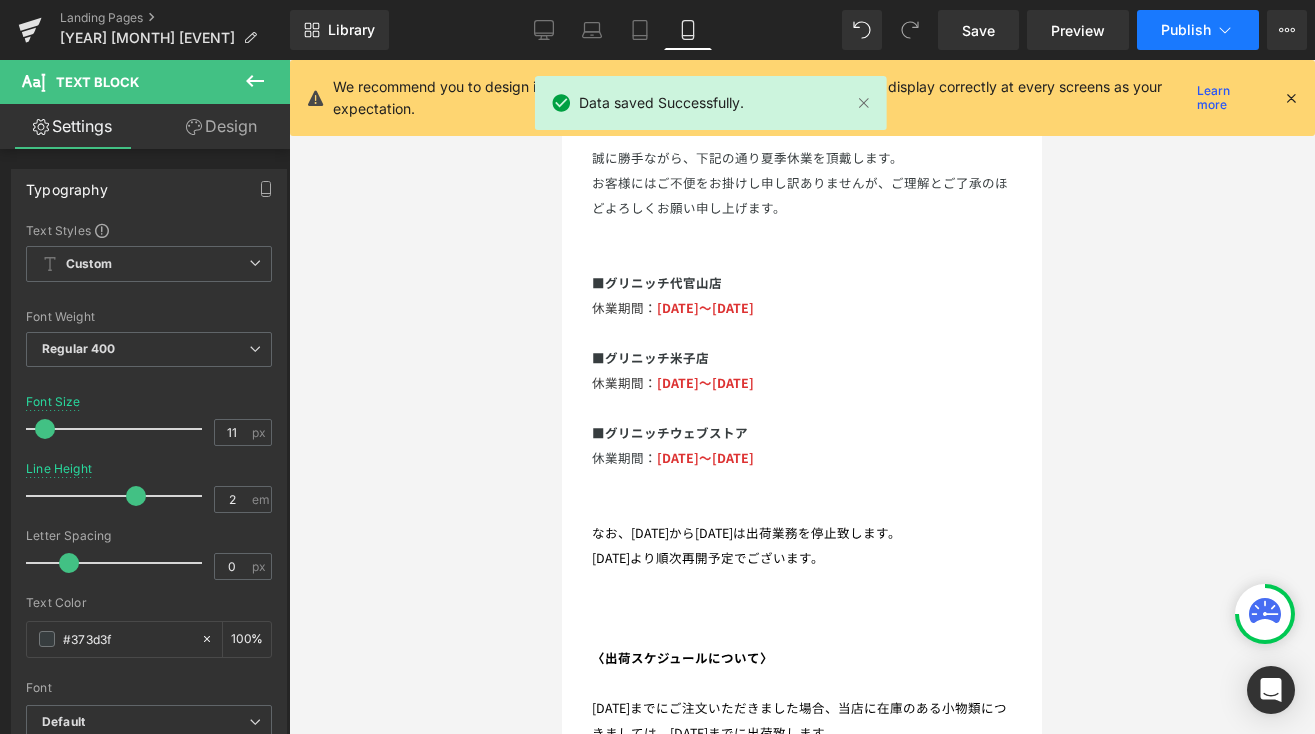 click on "Publish" at bounding box center (1186, 30) 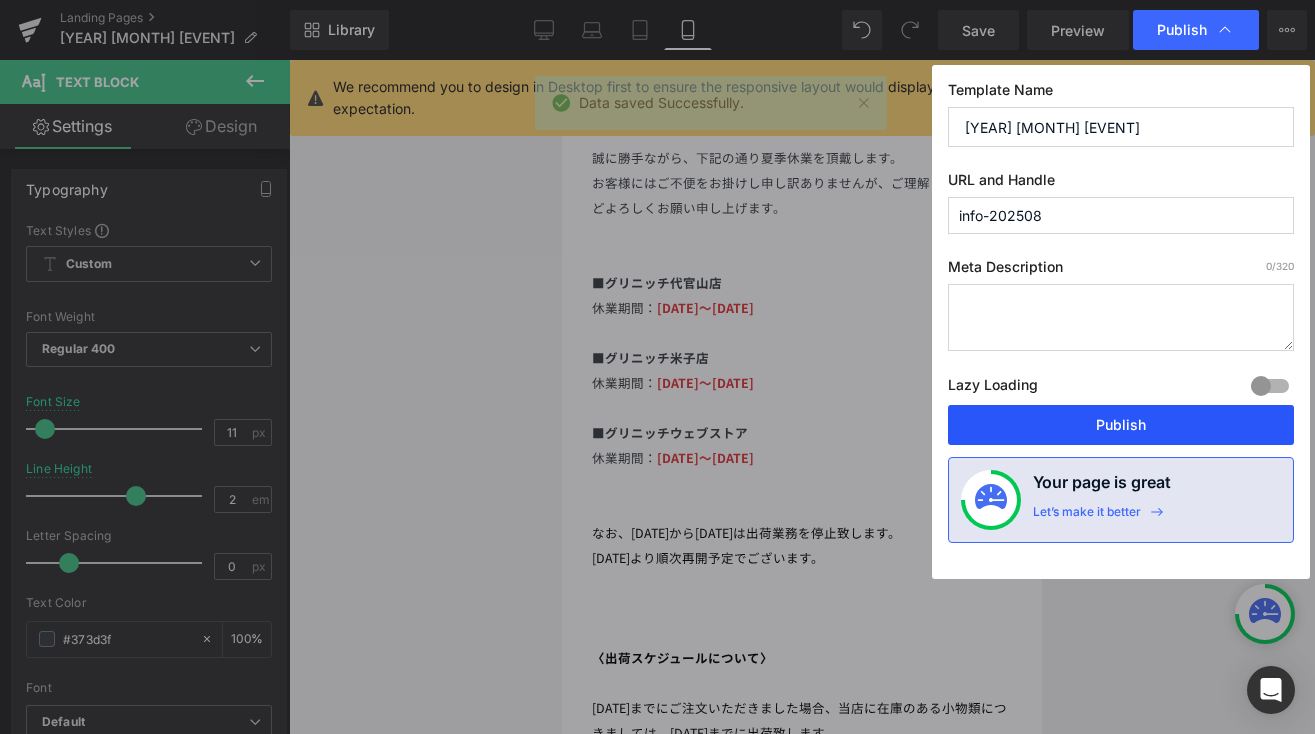 click on "Publish" at bounding box center (1121, 425) 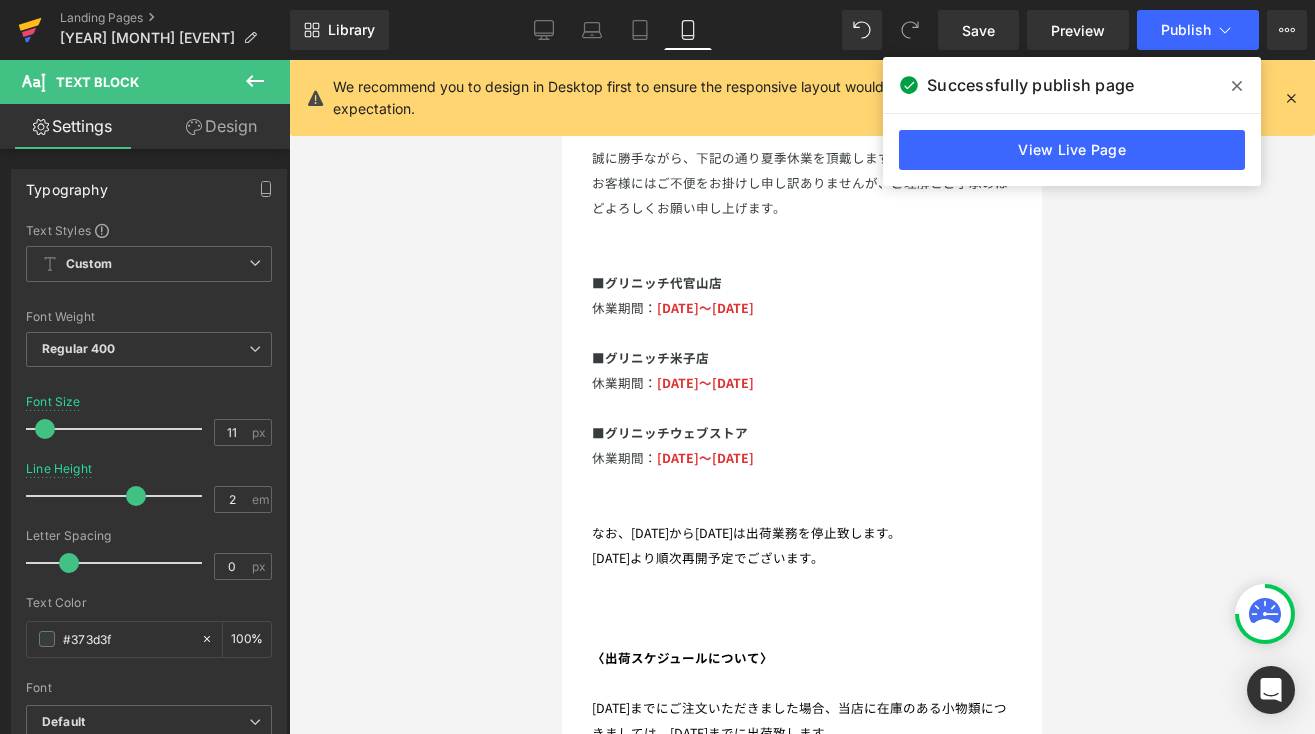 click at bounding box center (30, 30) 